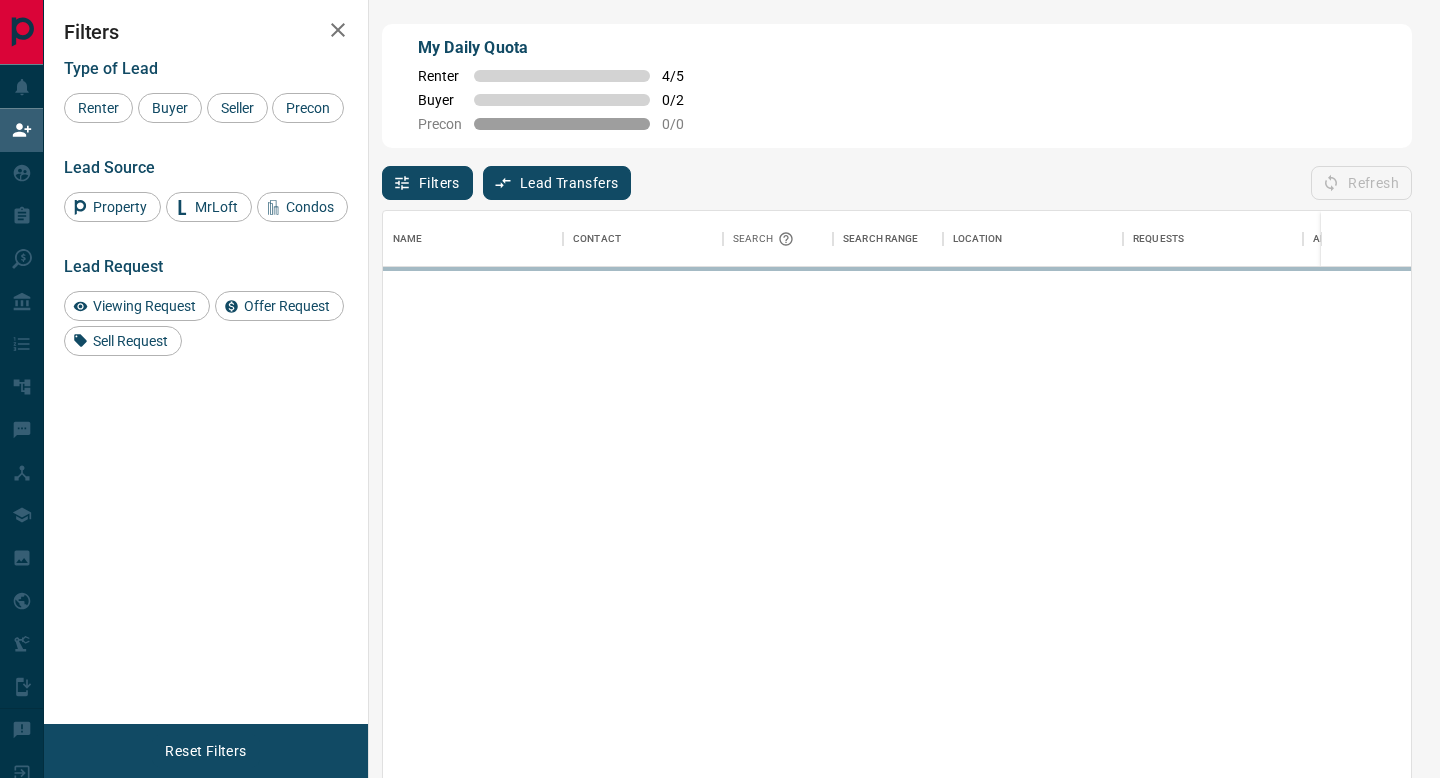 scroll, scrollTop: 0, scrollLeft: 0, axis: both 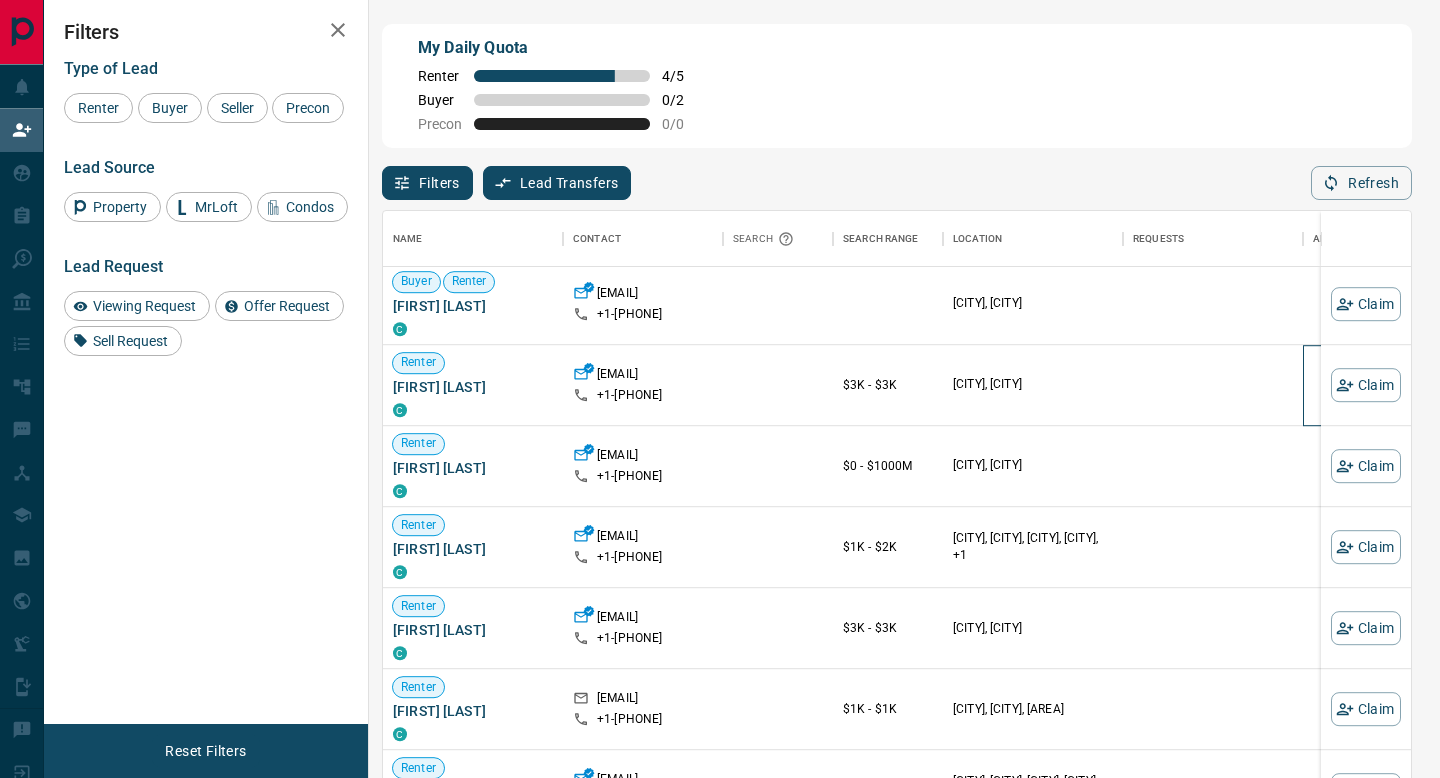 click at bounding box center (1413, 385) 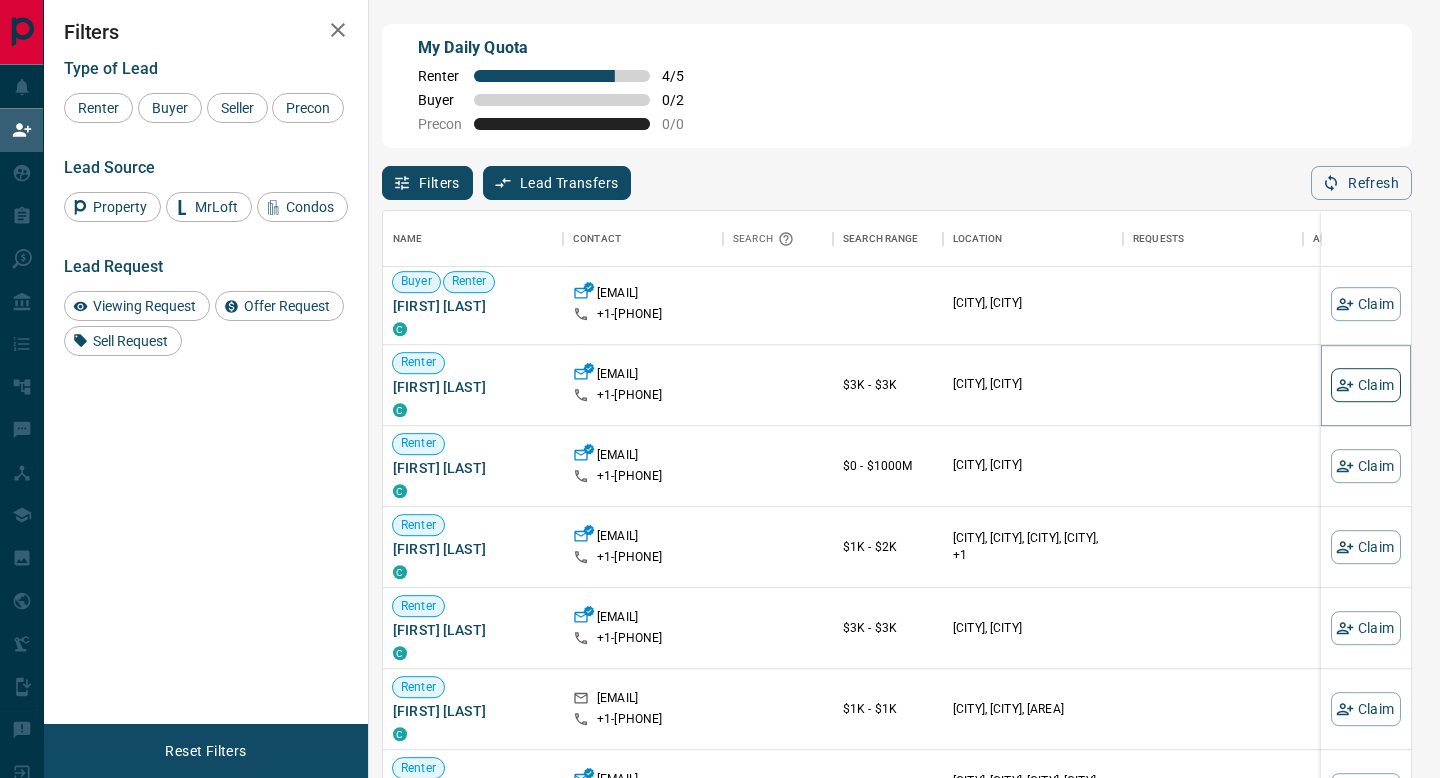 click at bounding box center [1344, 385] 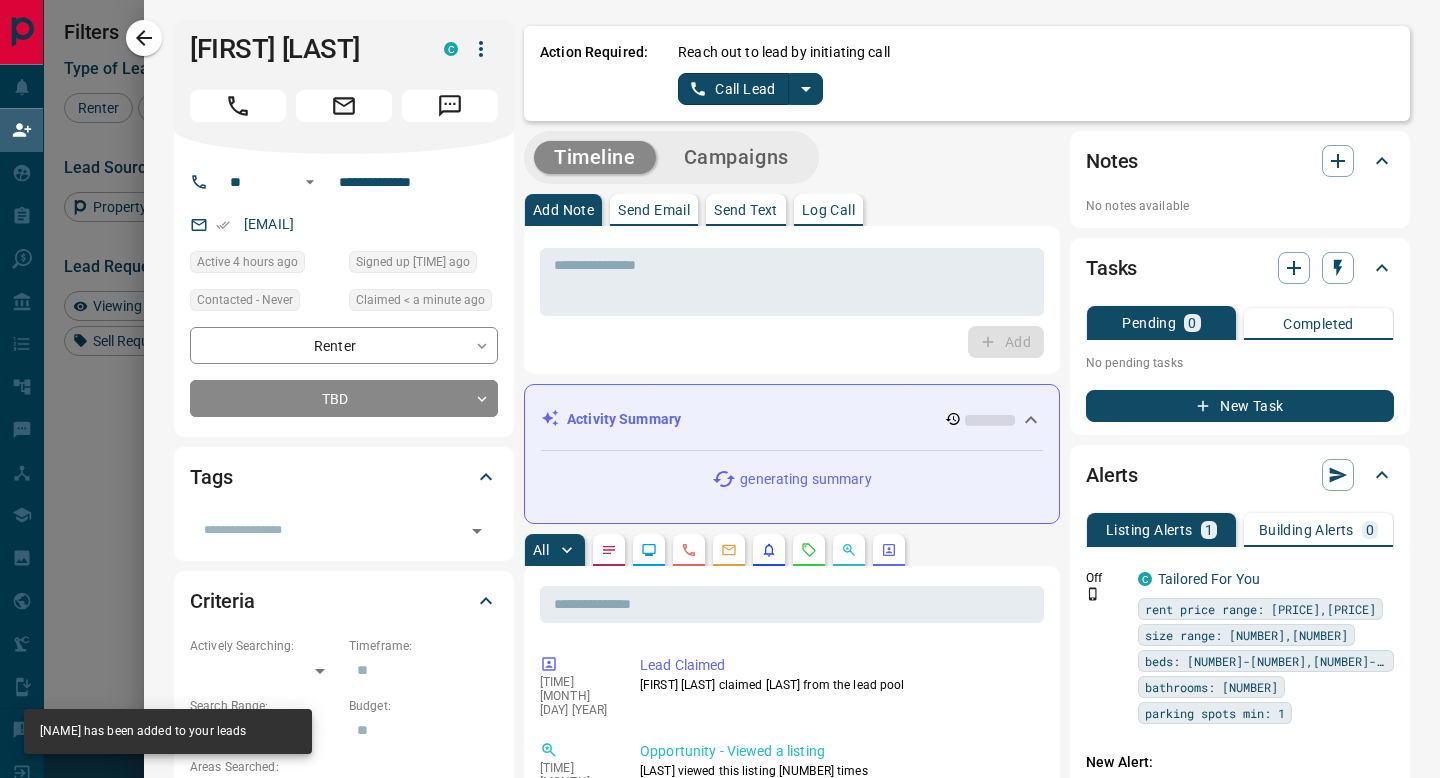 click at bounding box center (806, 89) 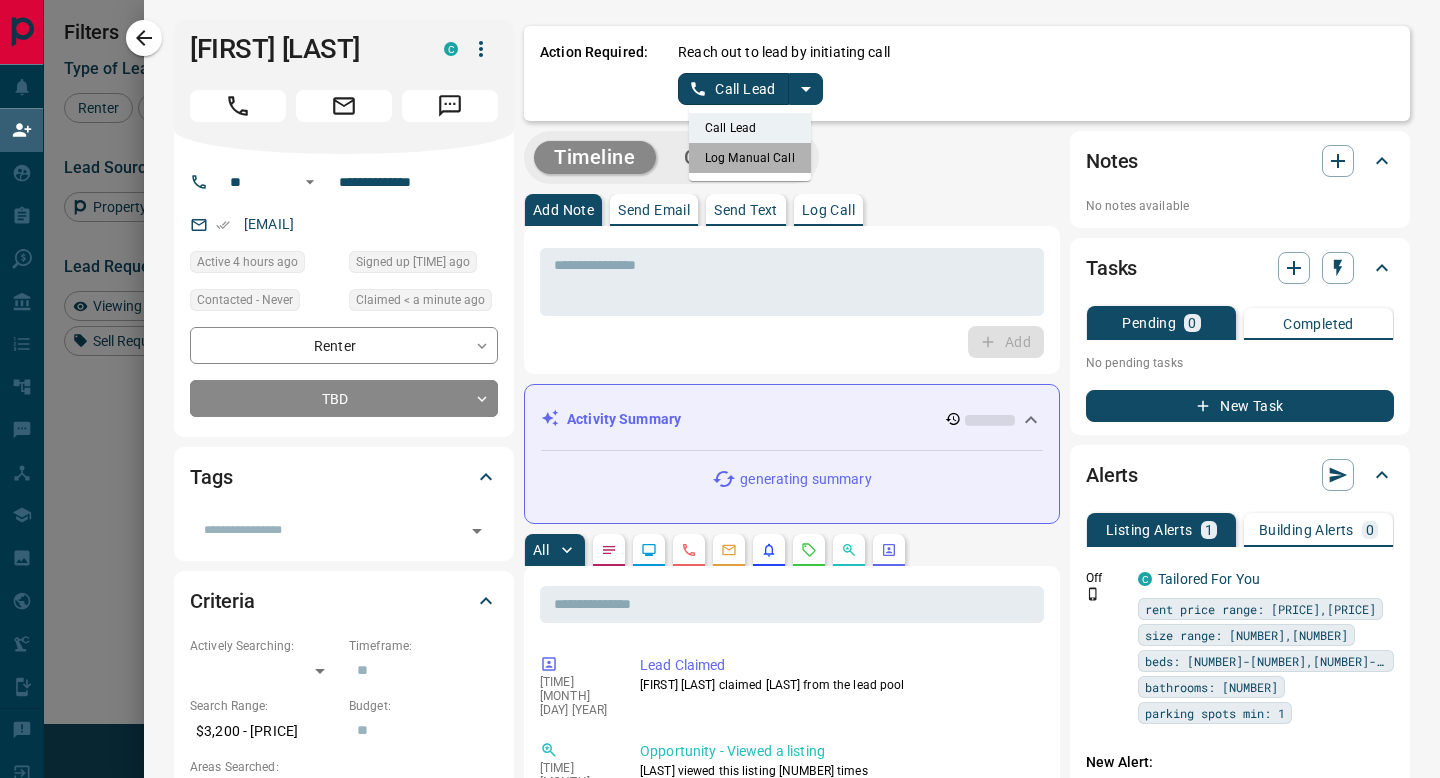 click on "Log Manual Call" at bounding box center (750, 158) 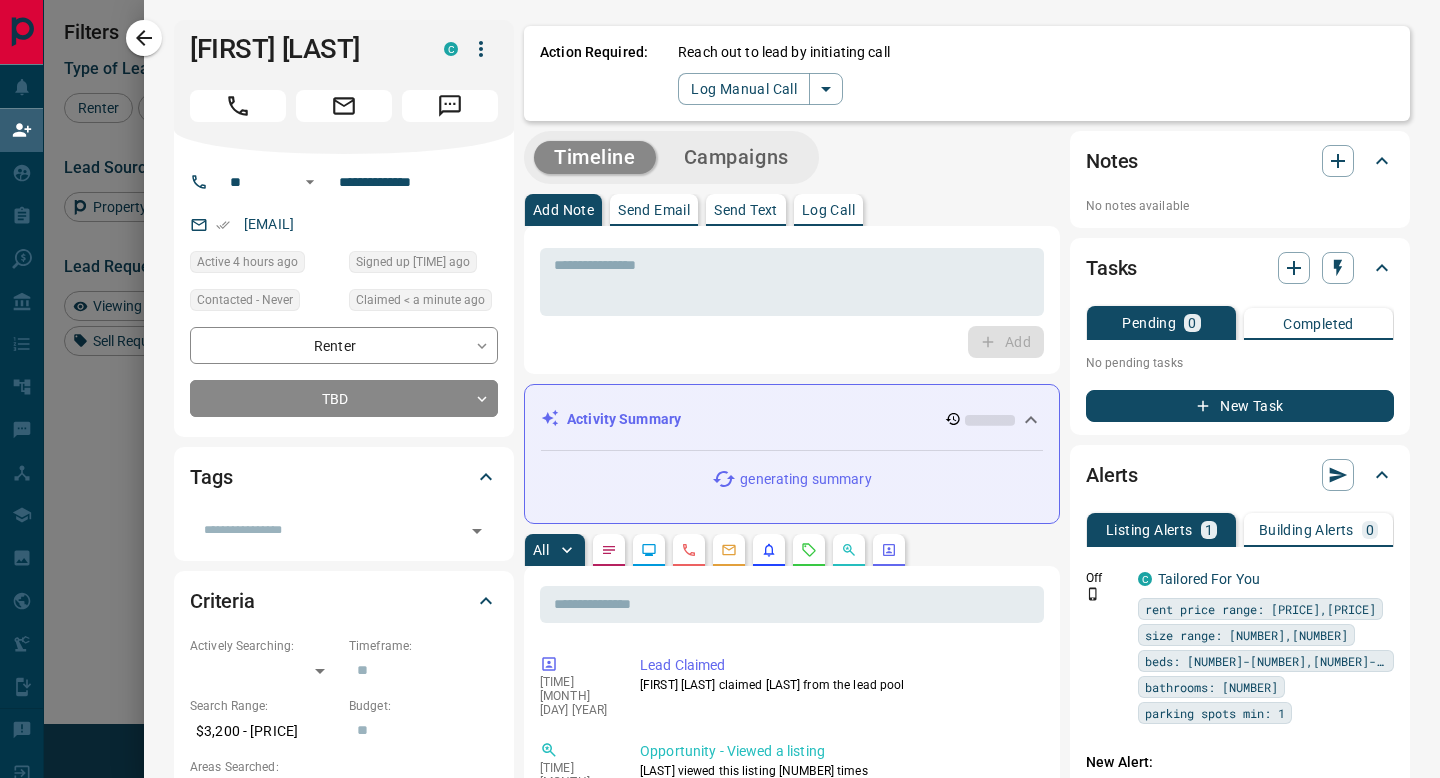 click on "Reach out to lead by initiating call Log Manual Call" at bounding box center (1036, 73) 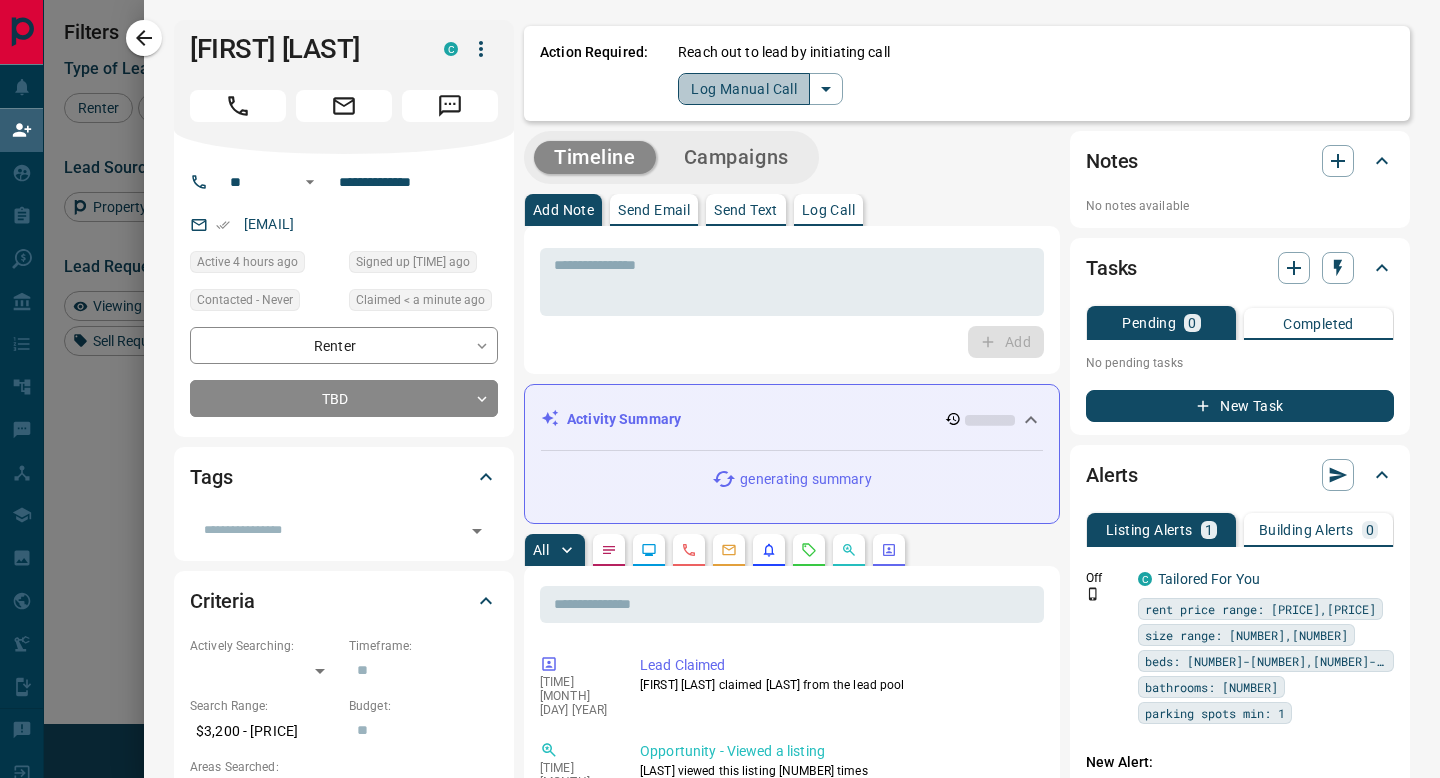click on "Log Manual Call" at bounding box center [744, 89] 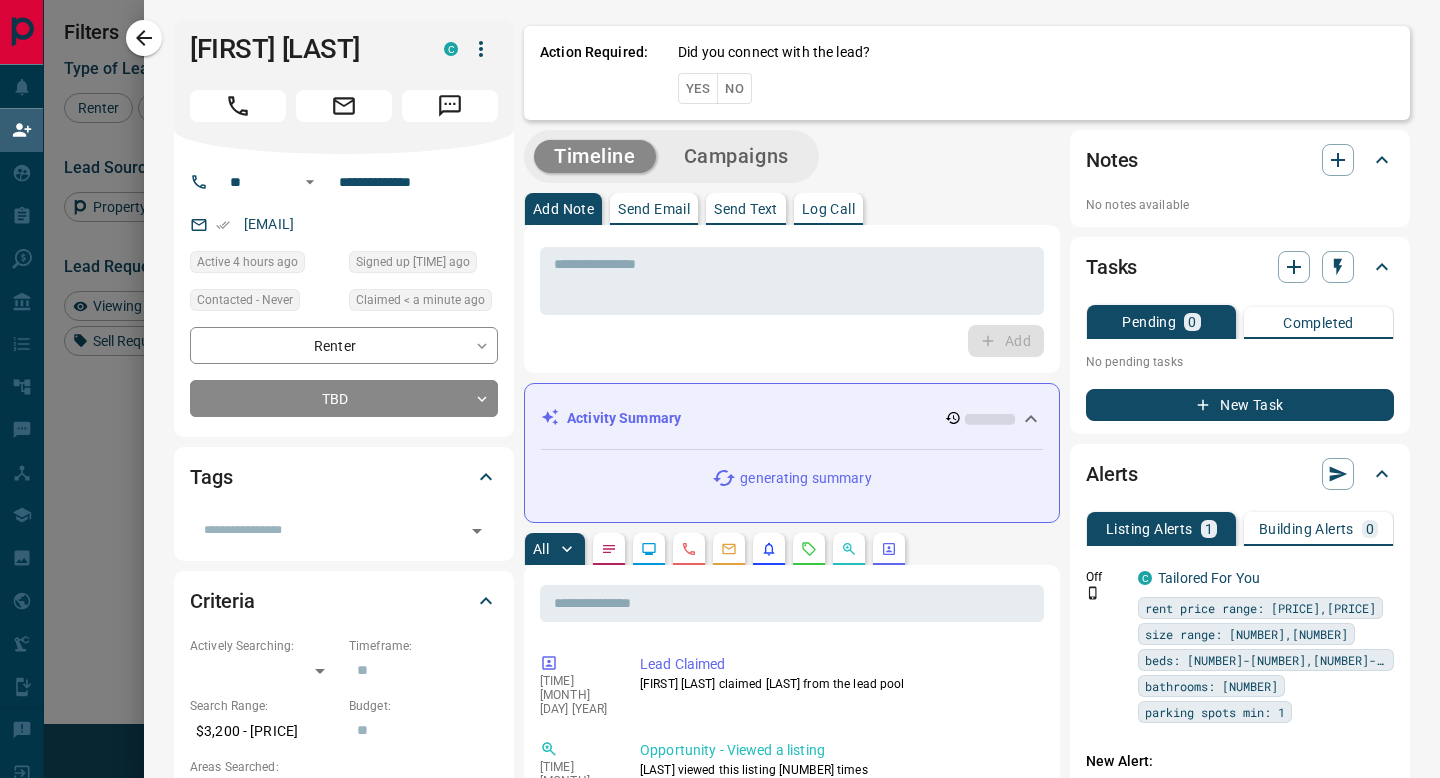 click on "No" at bounding box center [734, 88] 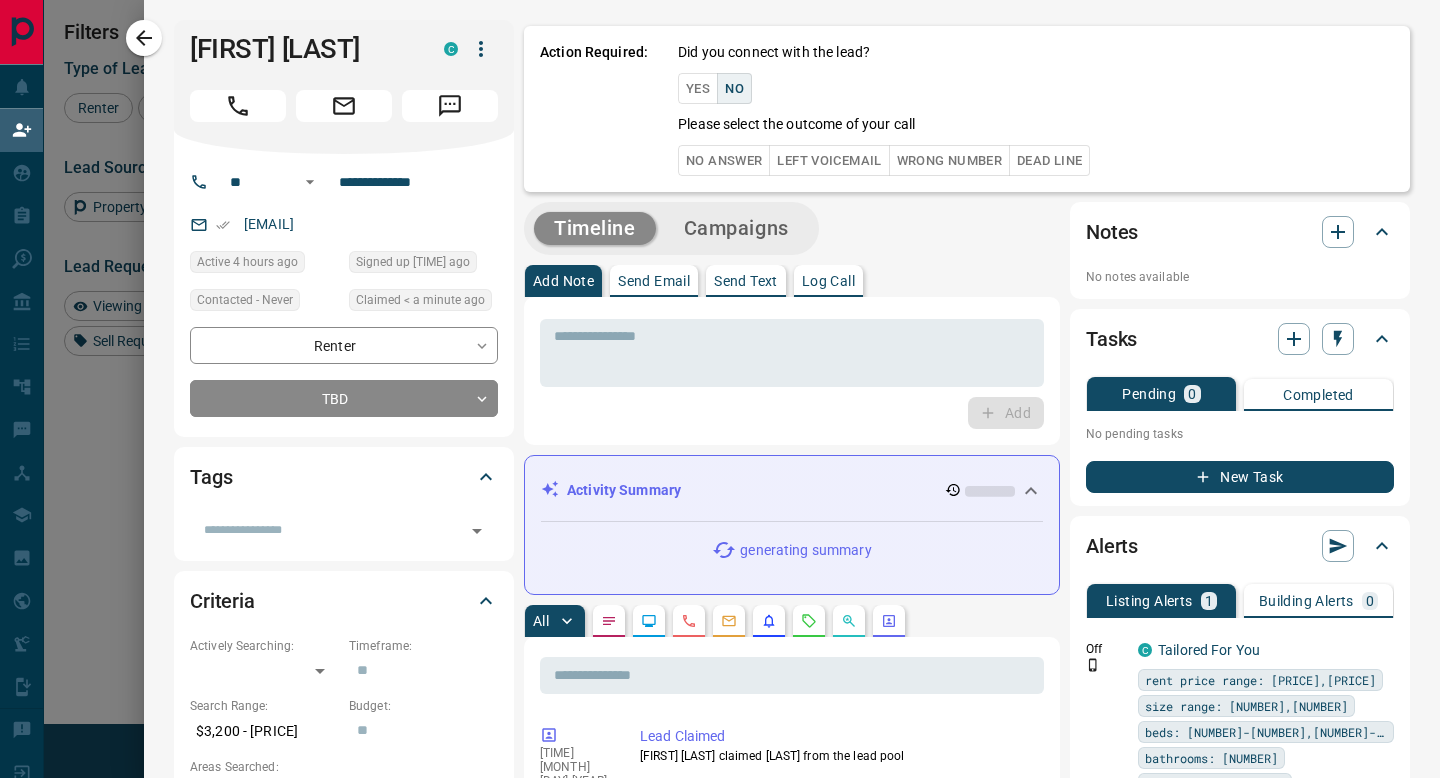 click on "Did you connect with the lead? Yes No Please select the outcome of your call No Answer Left Voicemail Wrong Number Dead Line" at bounding box center (1036, 109) 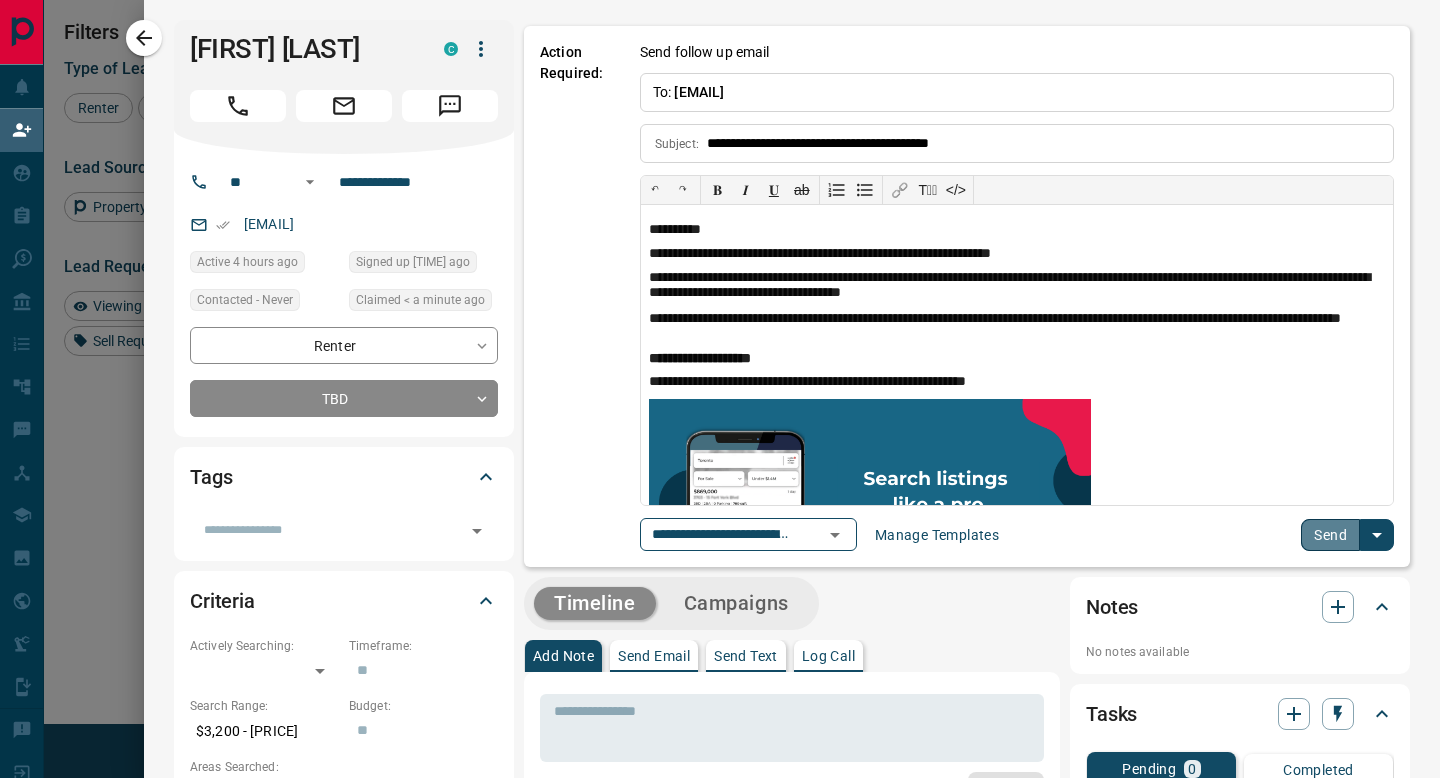 click on "Send" at bounding box center (1330, 535) 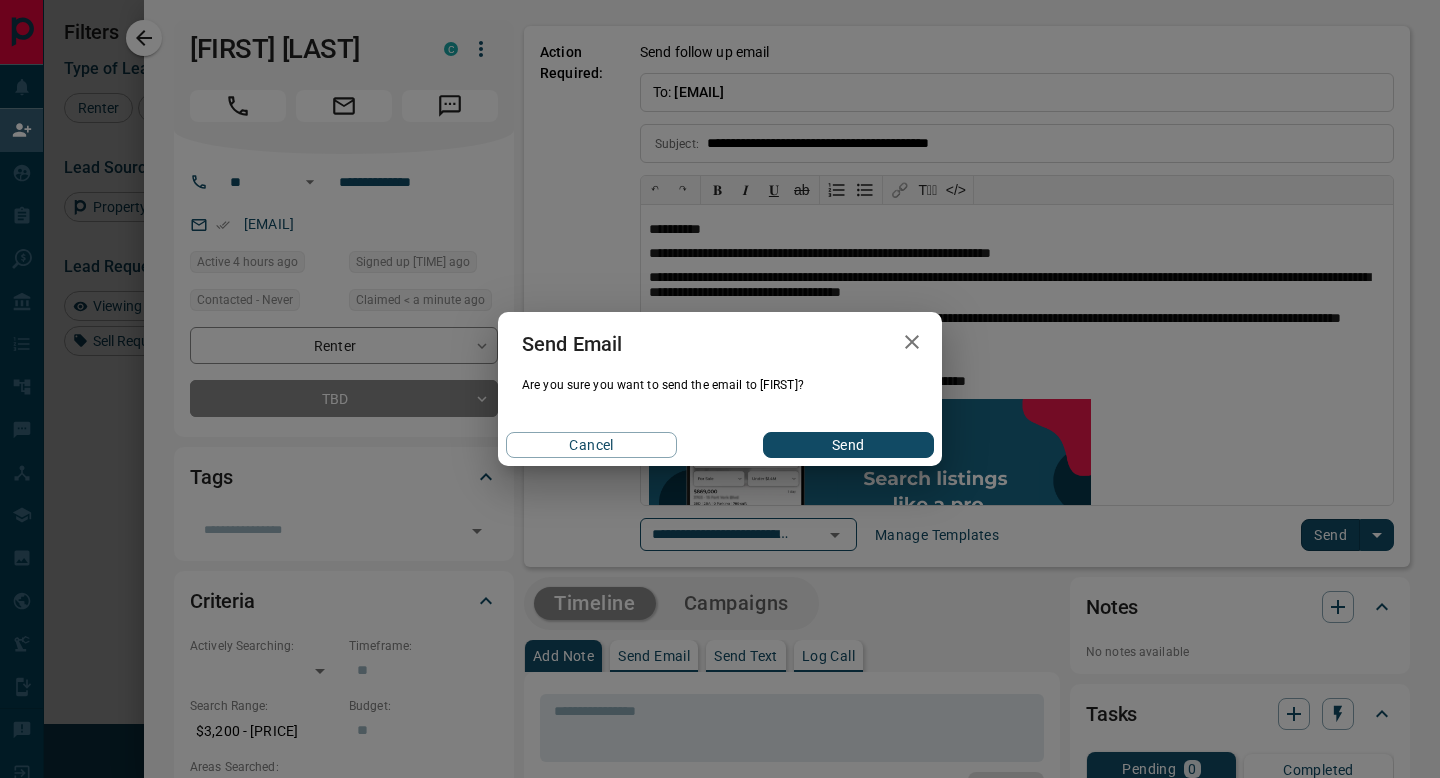 click on "Send" at bounding box center (848, 445) 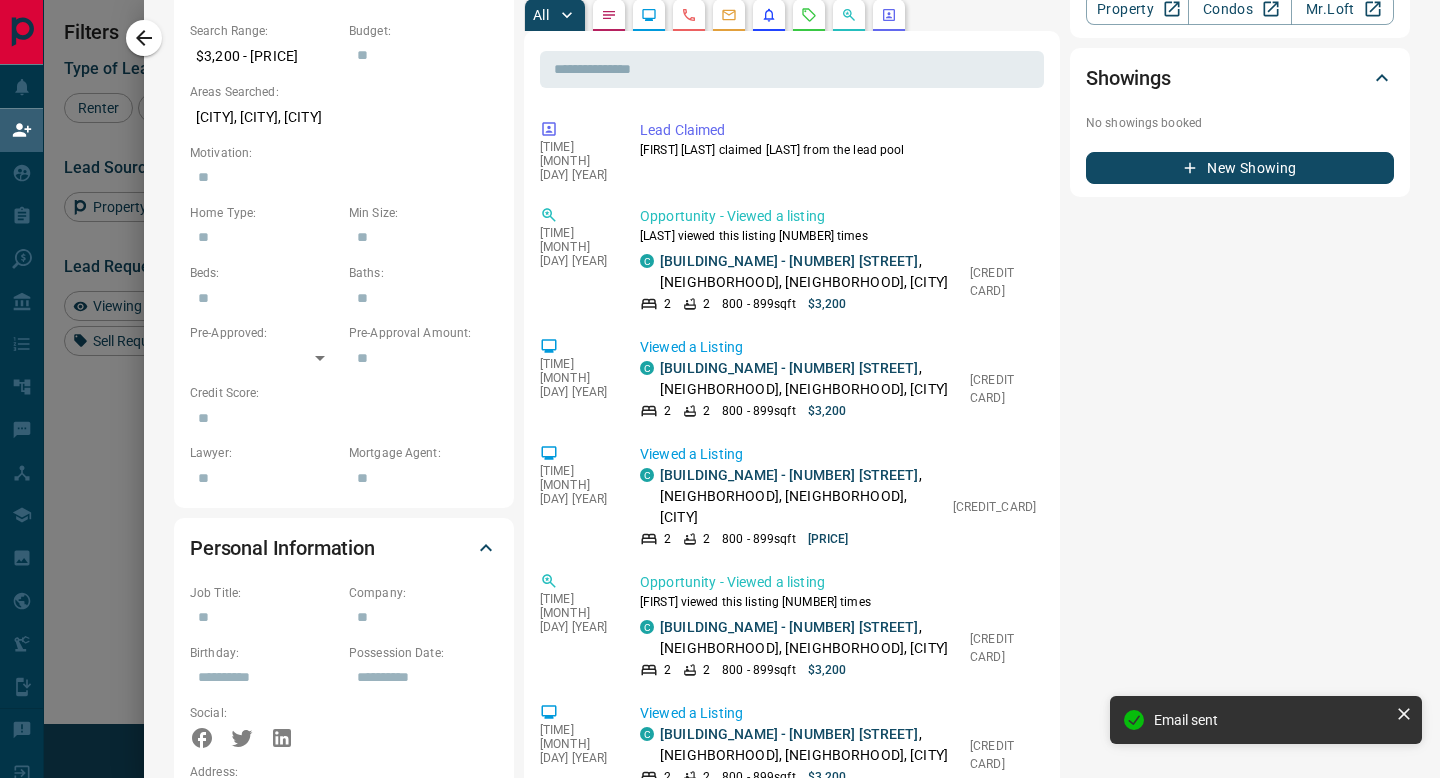 scroll, scrollTop: 0, scrollLeft: 0, axis: both 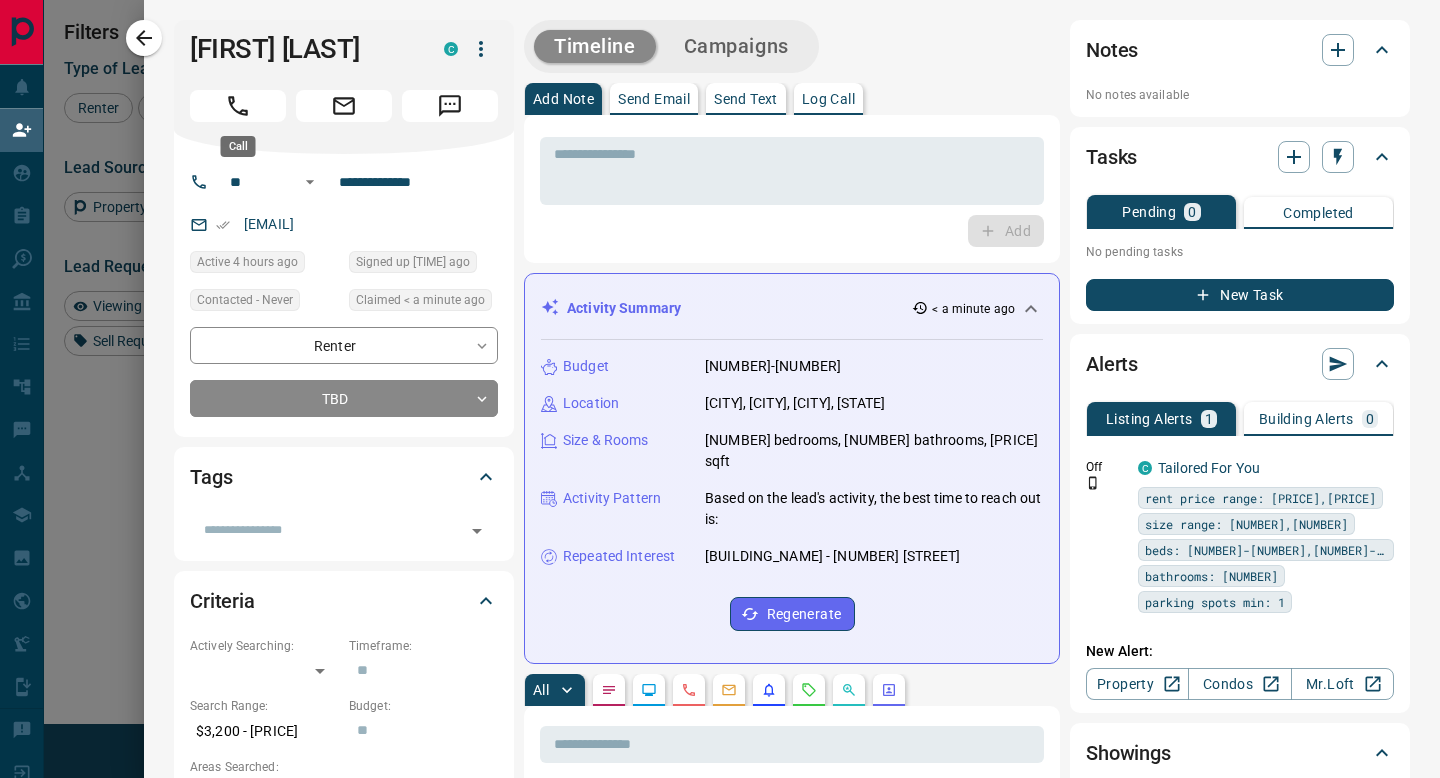 click at bounding box center [238, 106] 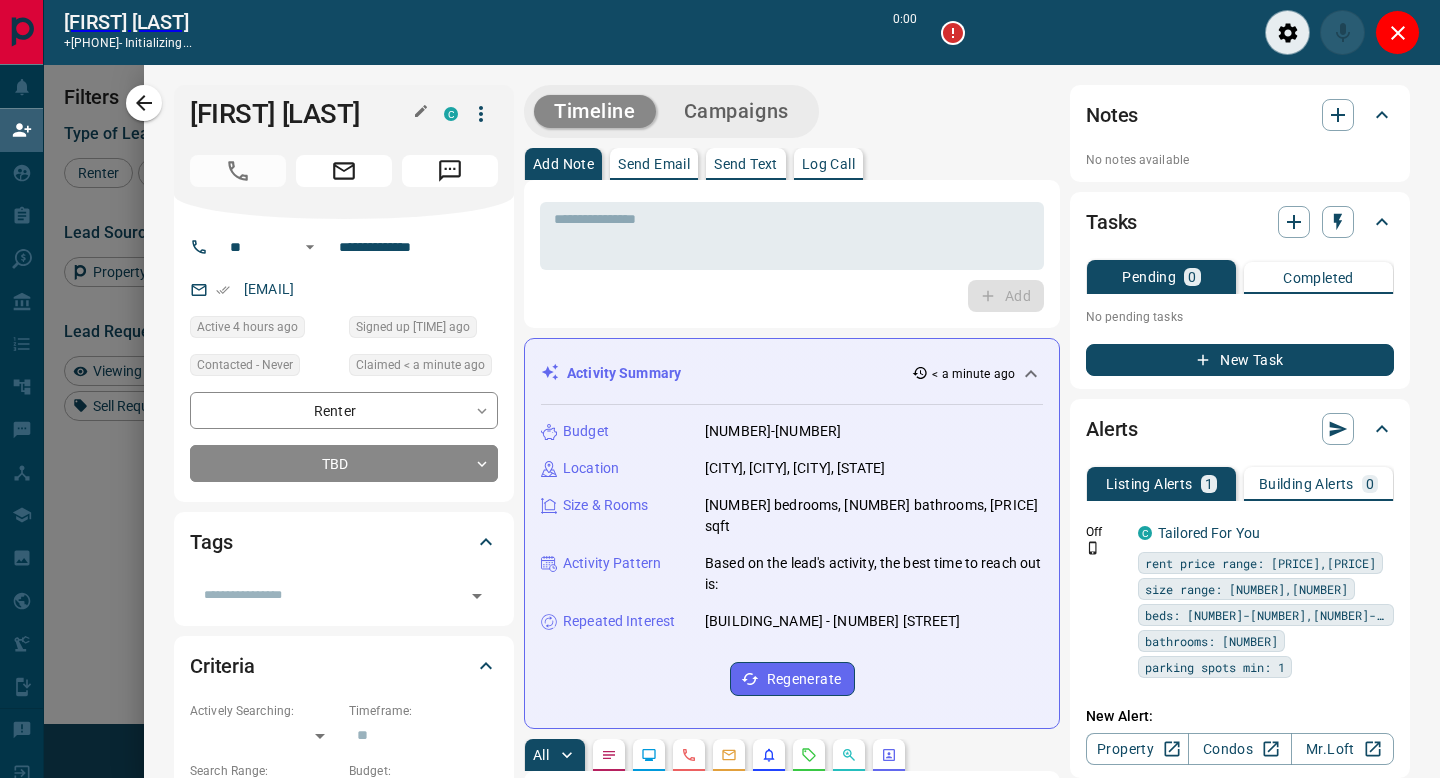 scroll, scrollTop: 540, scrollLeft: 1028, axis: both 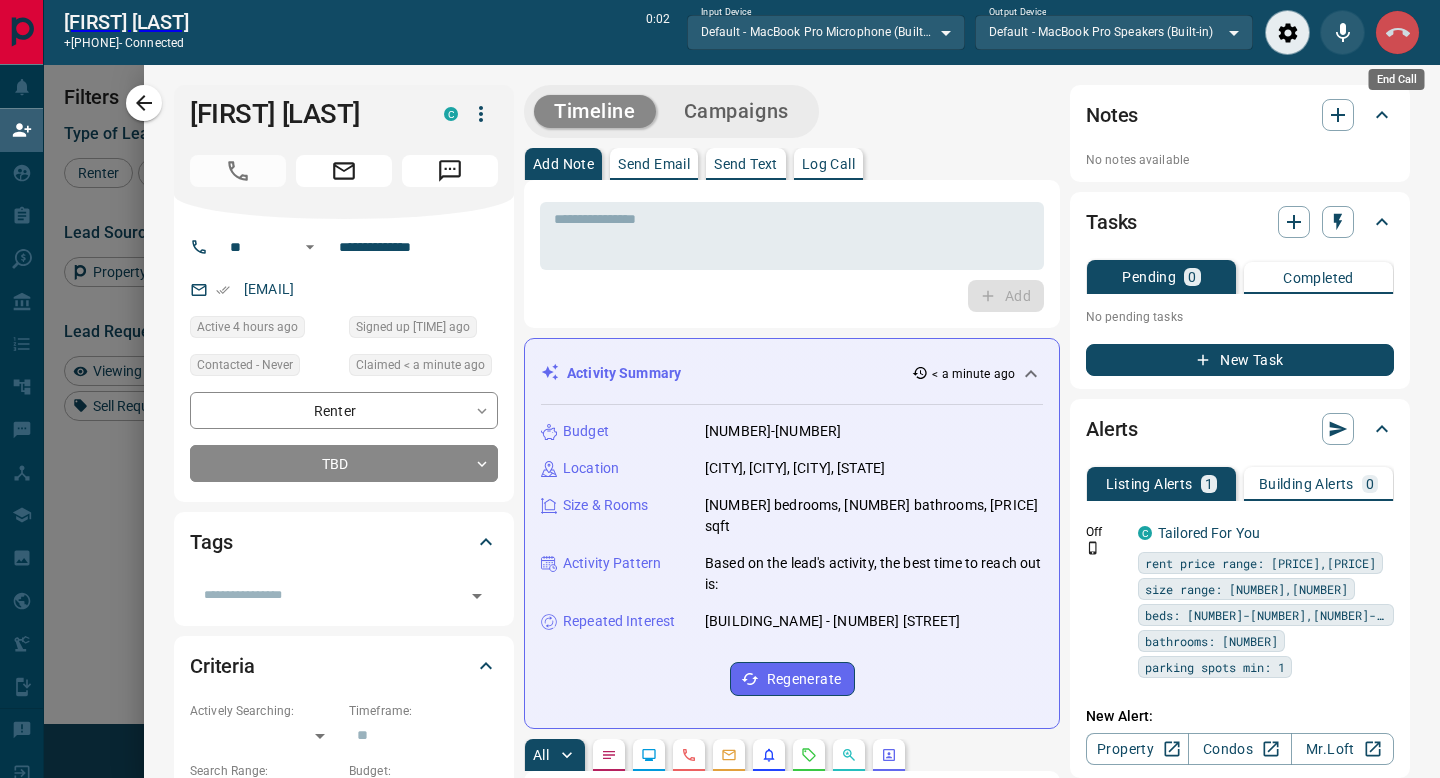 click at bounding box center [1397, 32] 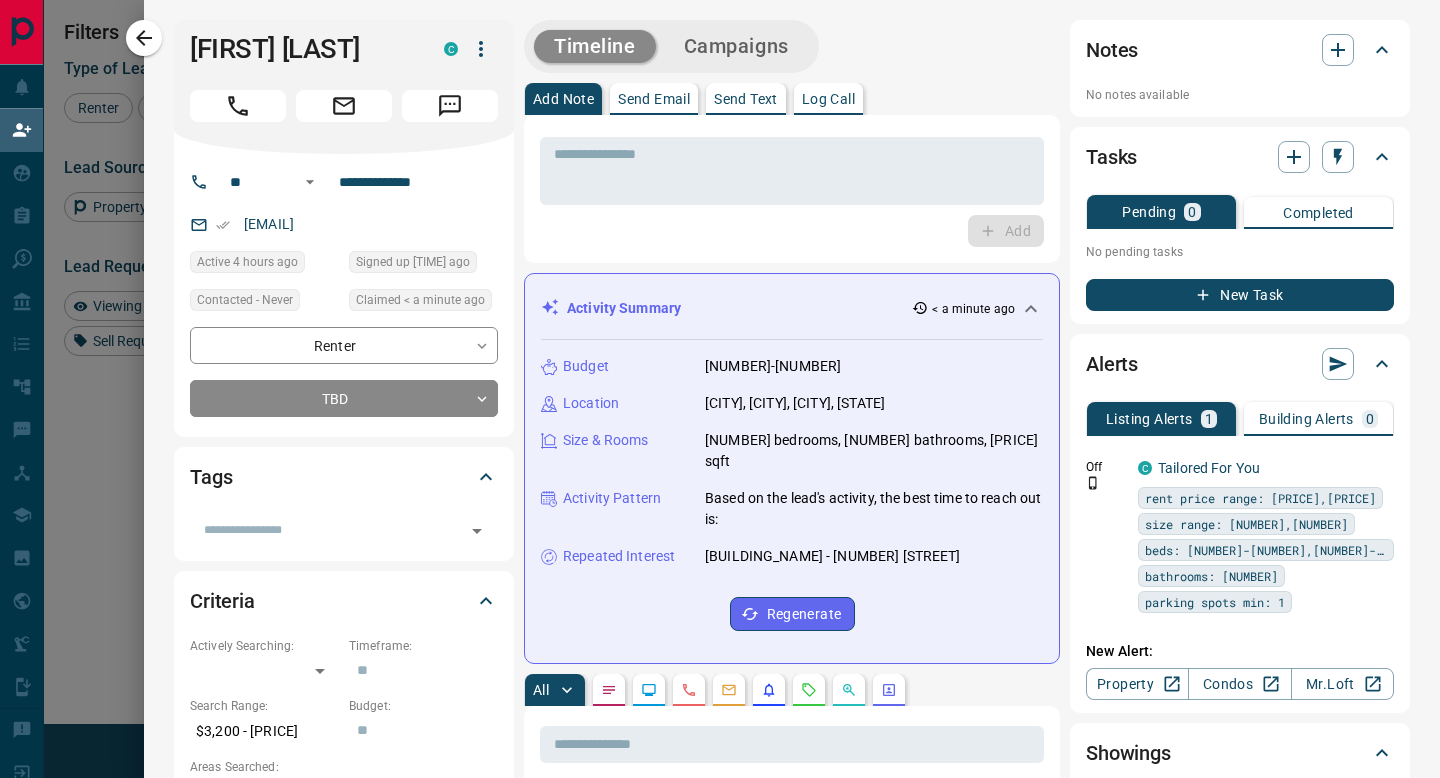 scroll, scrollTop: 0, scrollLeft: 1, axis: horizontal 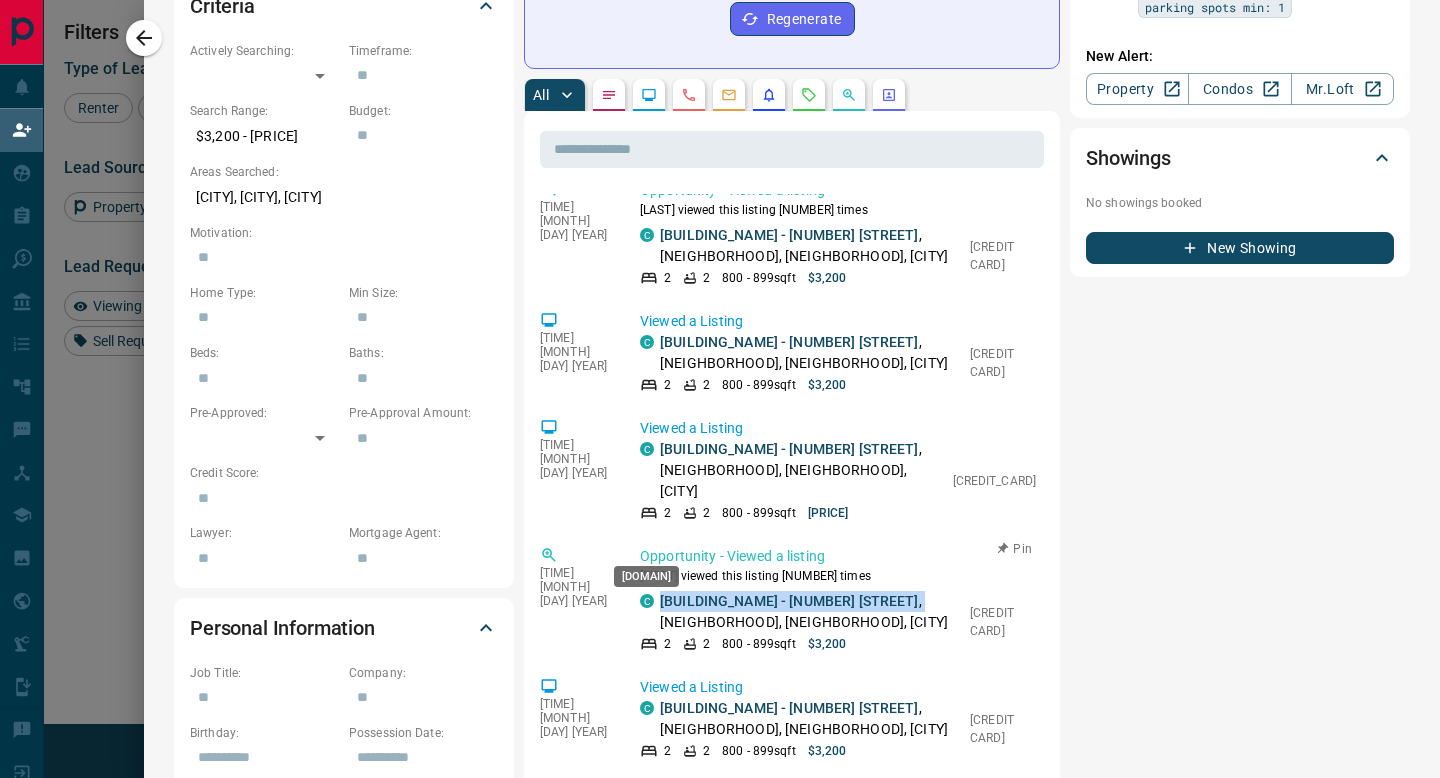 drag, startPoint x: 847, startPoint y: 548, endPoint x: 653, endPoint y: 542, distance: 194.09276 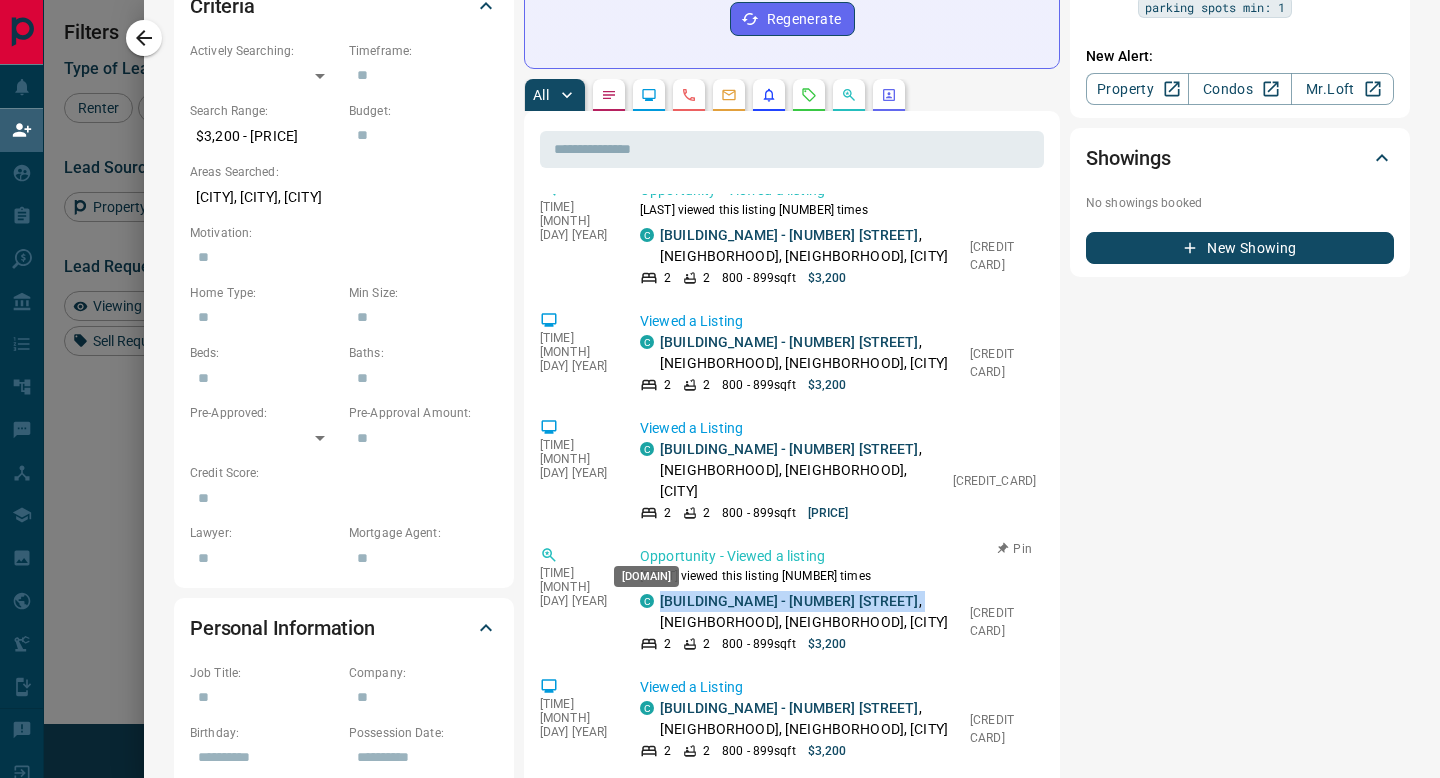 click on "[UNIT] - [NUMBER] [STREET] , [NEIGHBORHOOD], [BOROUGH], [CITY]" at bounding box center [800, 246] 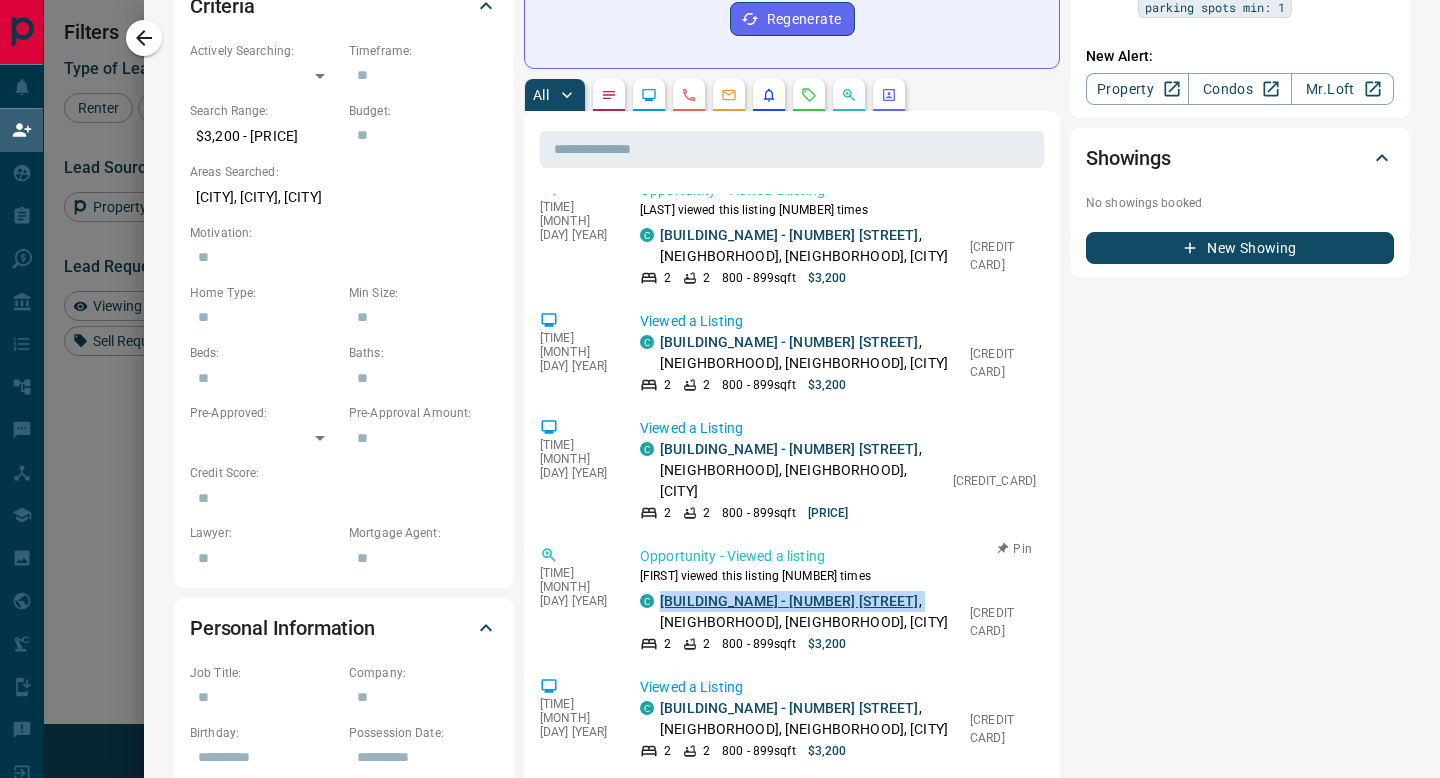 copy on "[BUILDING_NAME] - [NUMBER] [STREET] ," 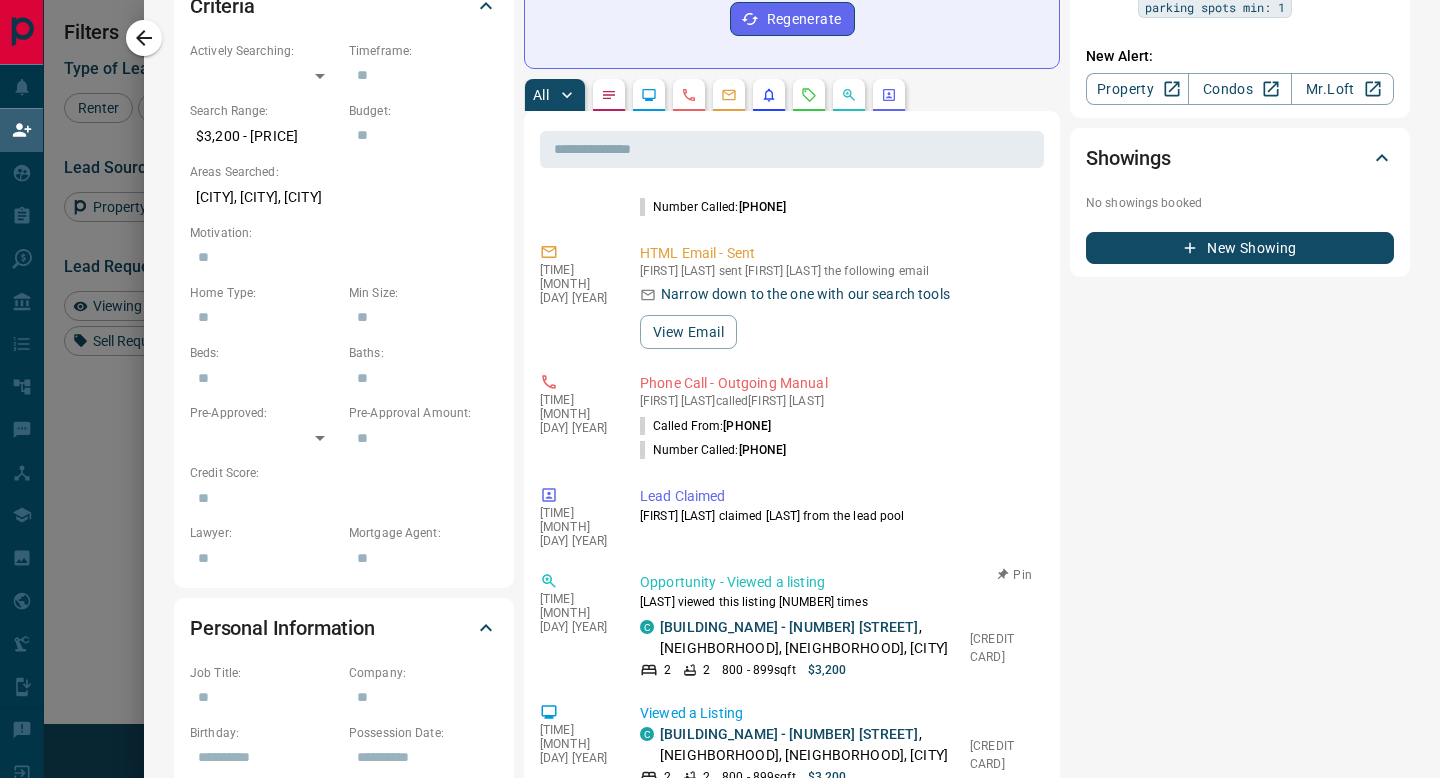 scroll, scrollTop: 0, scrollLeft: 0, axis: both 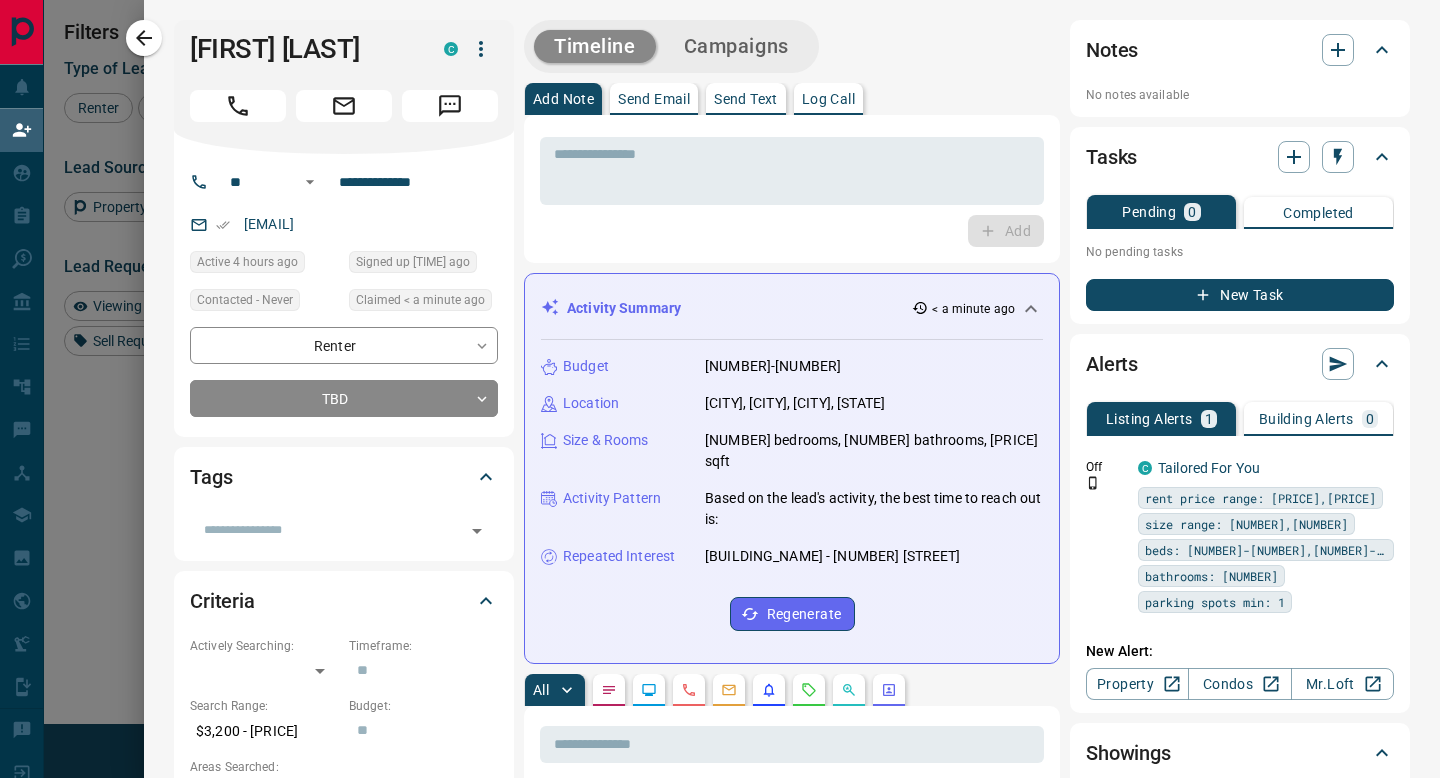 click on "Send Email" at bounding box center (563, 99) 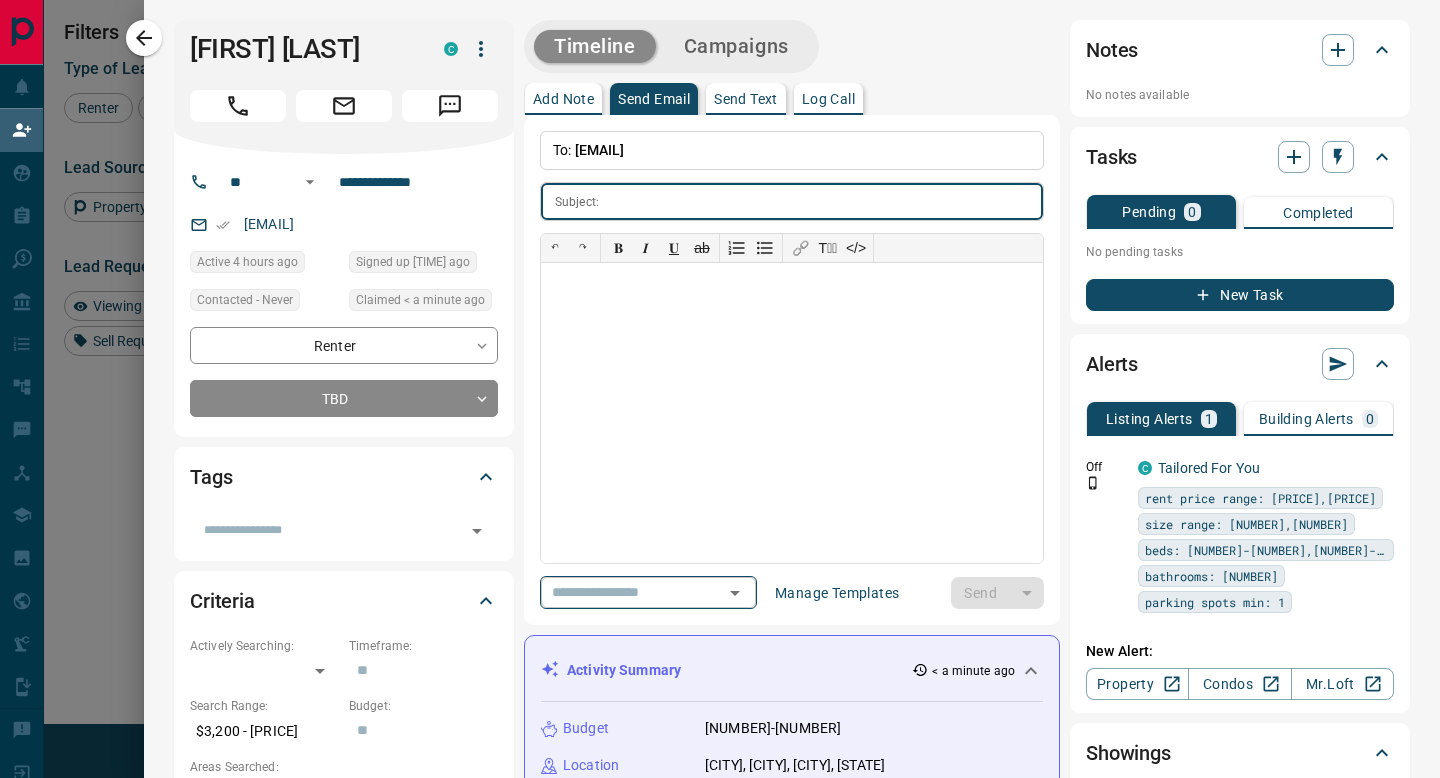 click at bounding box center [620, 592] 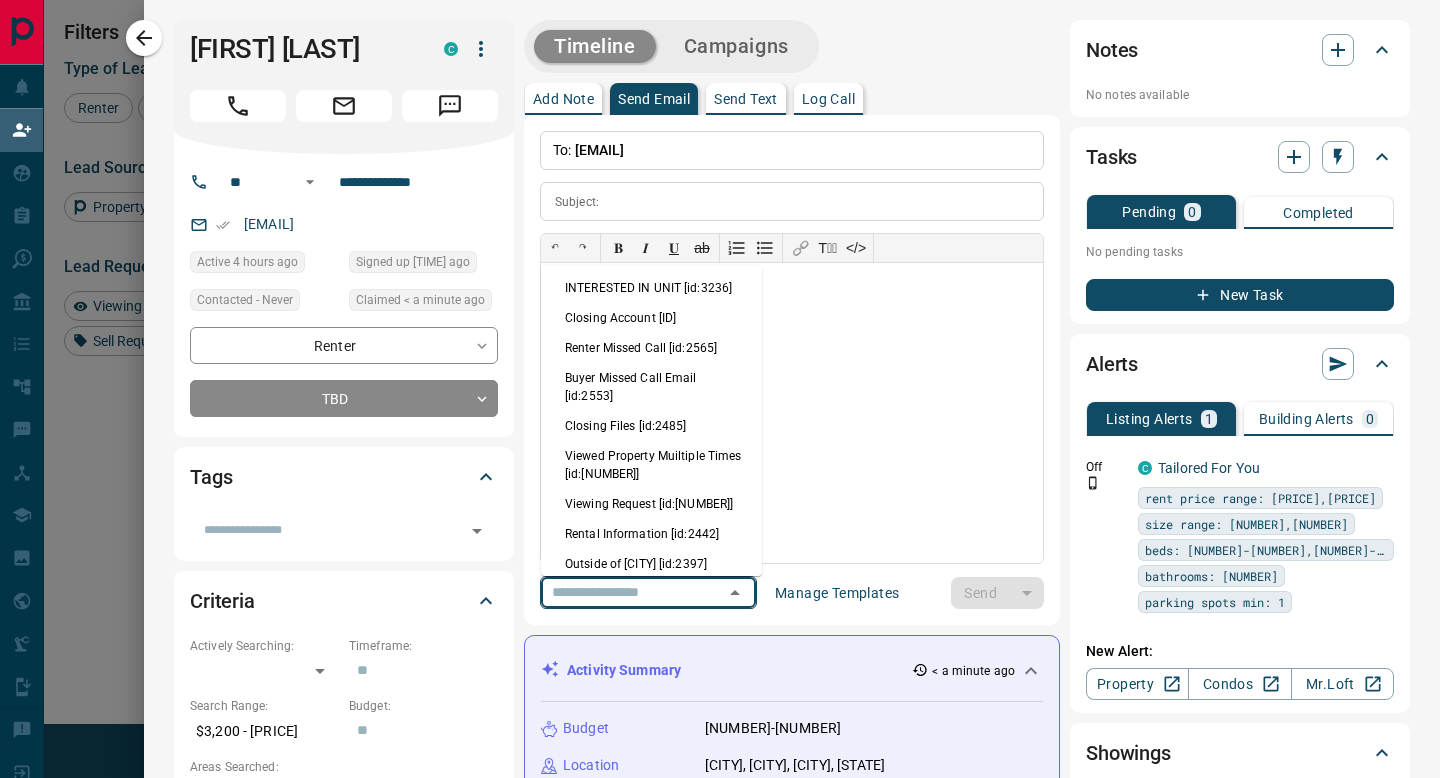 click on "INTERESTED IN UNIT [id:3236]" at bounding box center [651, 288] 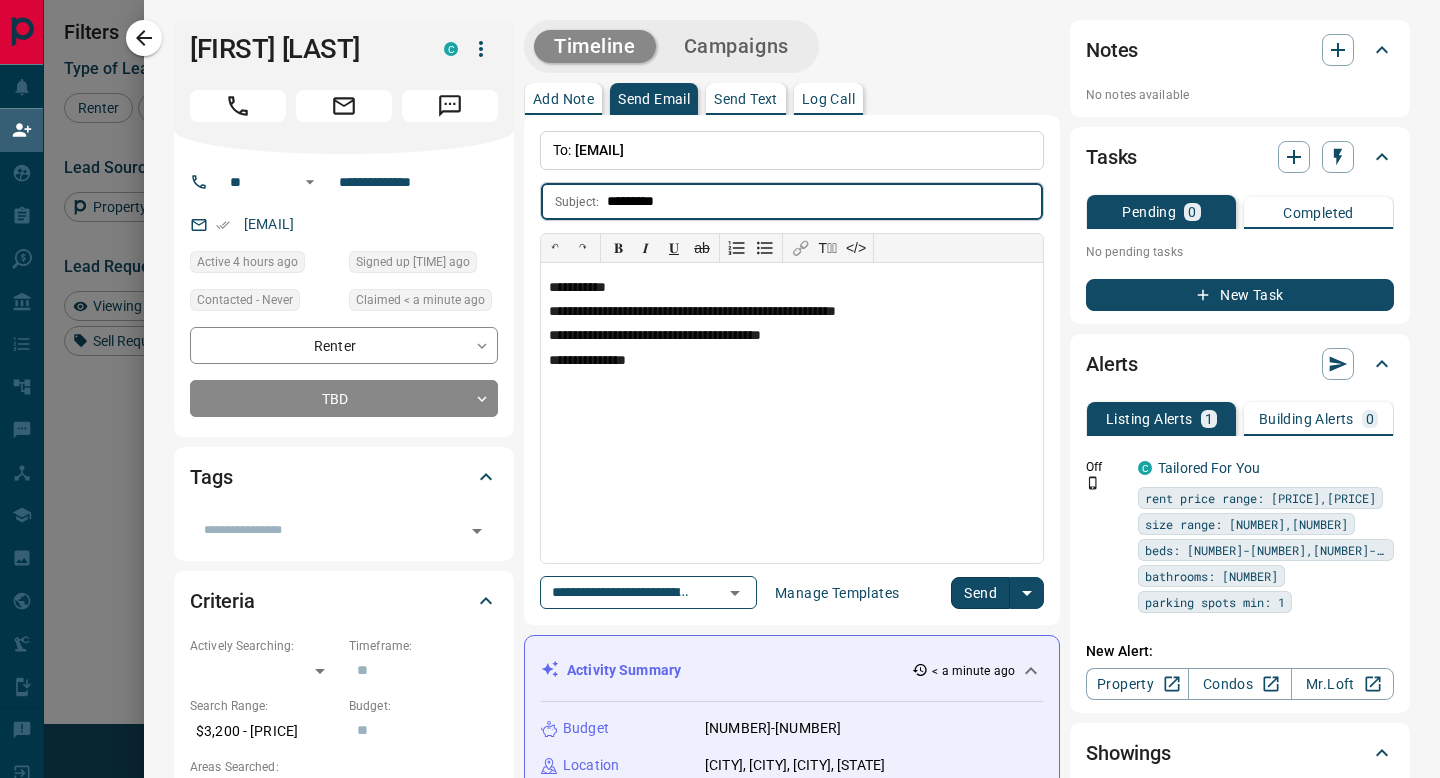 drag, startPoint x: 728, startPoint y: 203, endPoint x: 545, endPoint y: 196, distance: 183.13383 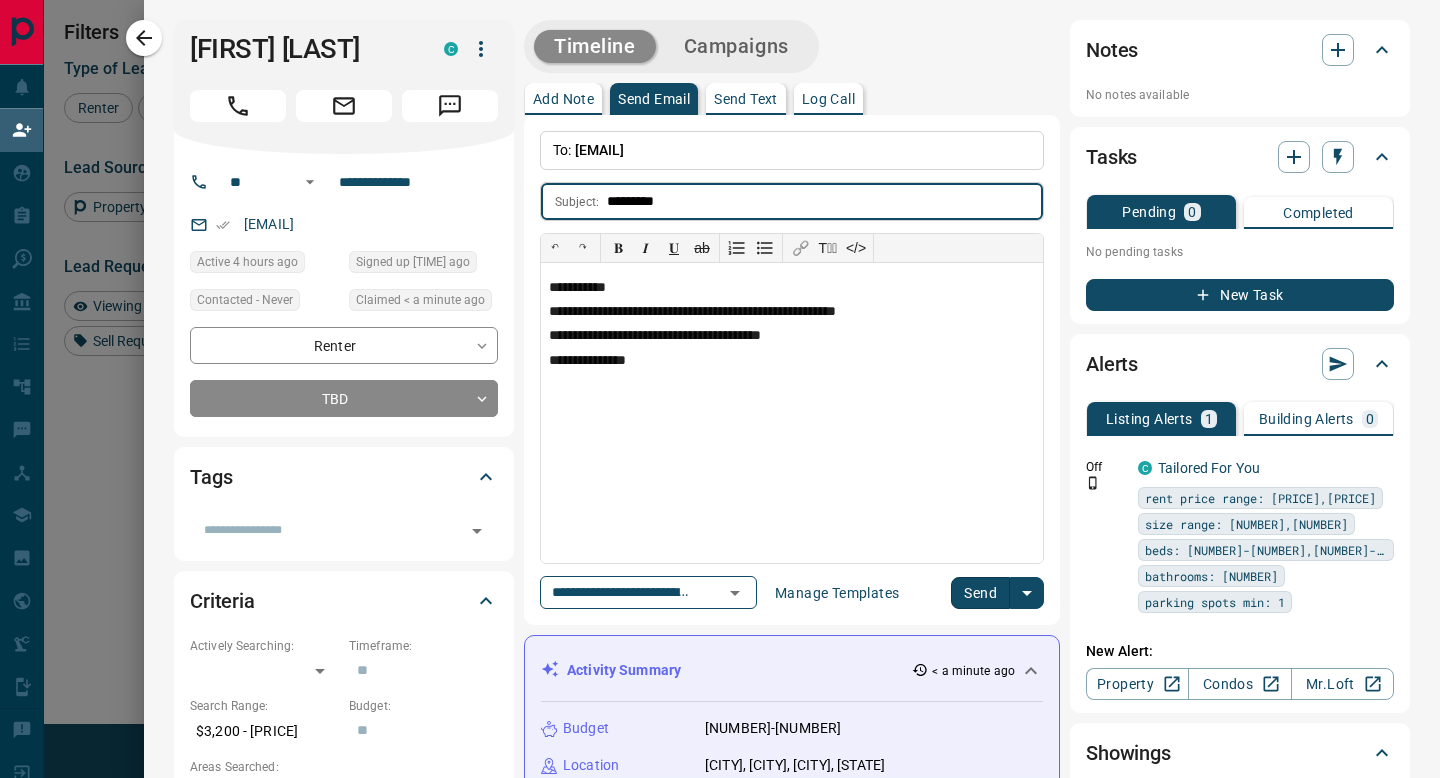 paste on "**********" 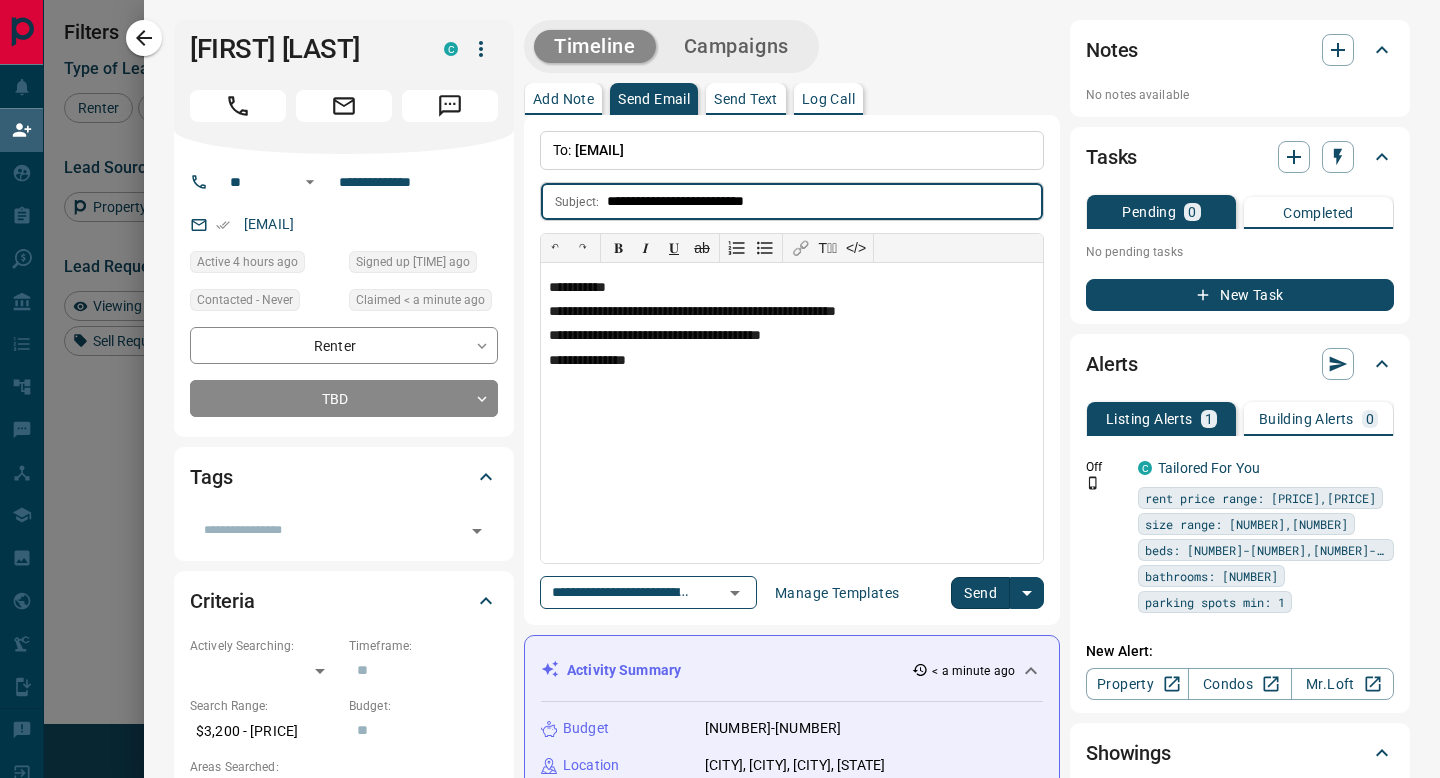 type on "**********" 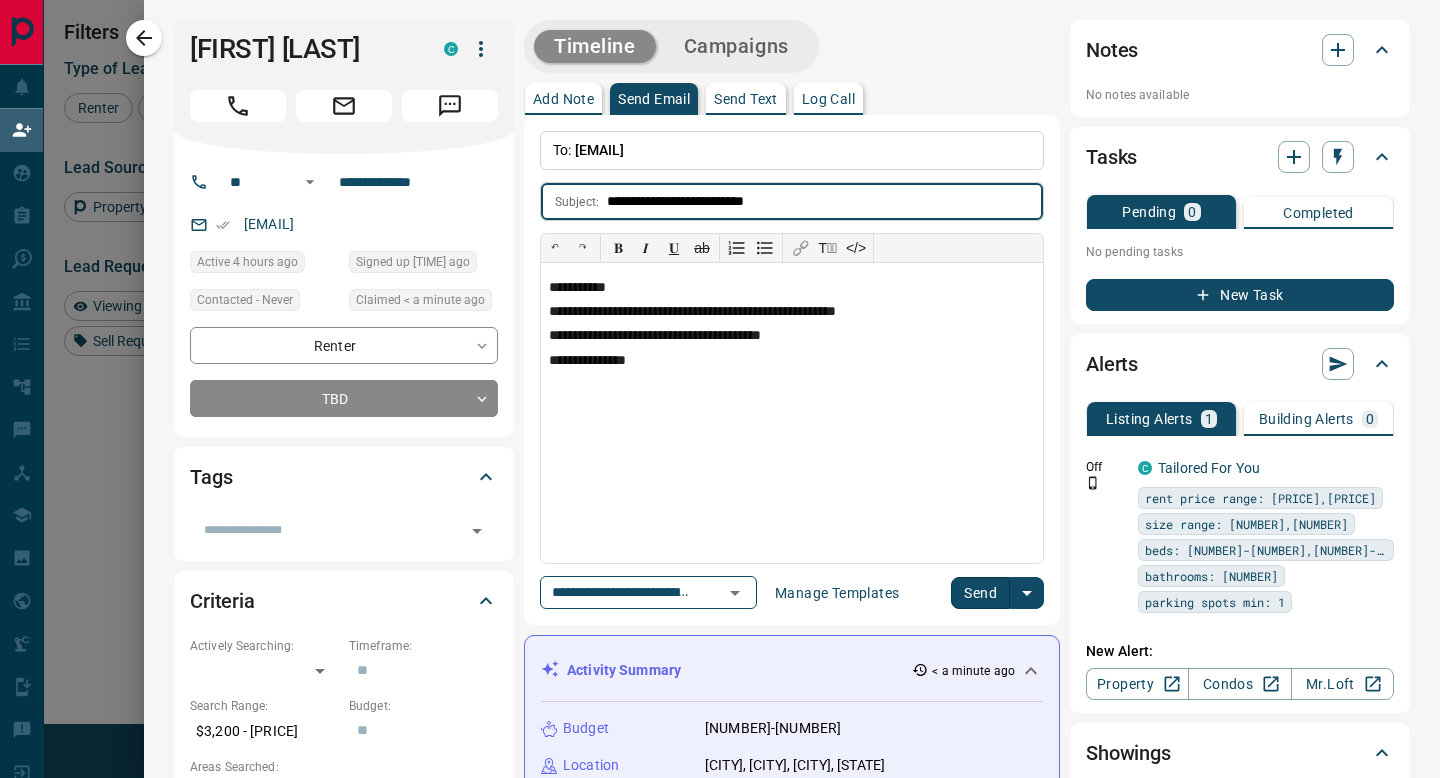 click on "Send" at bounding box center (980, 593) 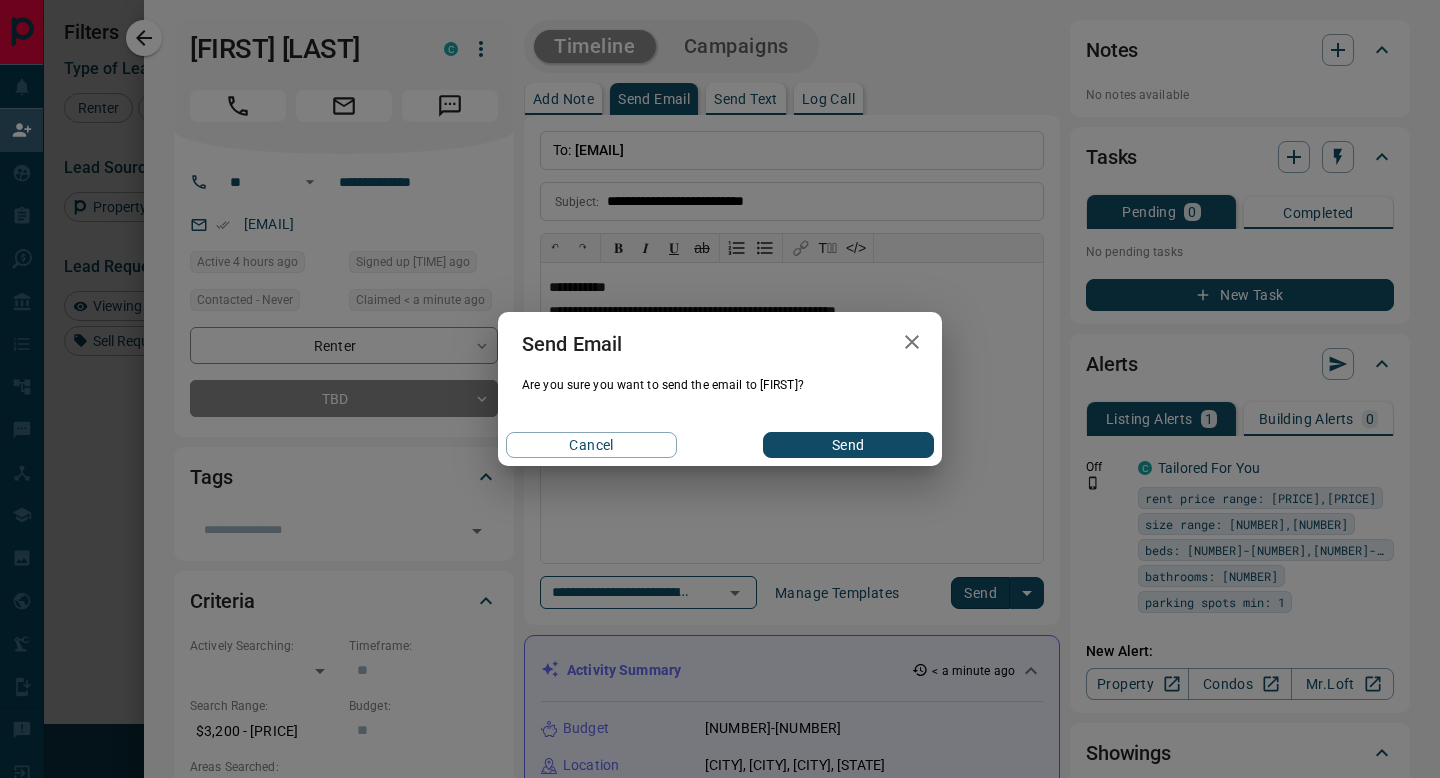 click on "Send" at bounding box center [848, 445] 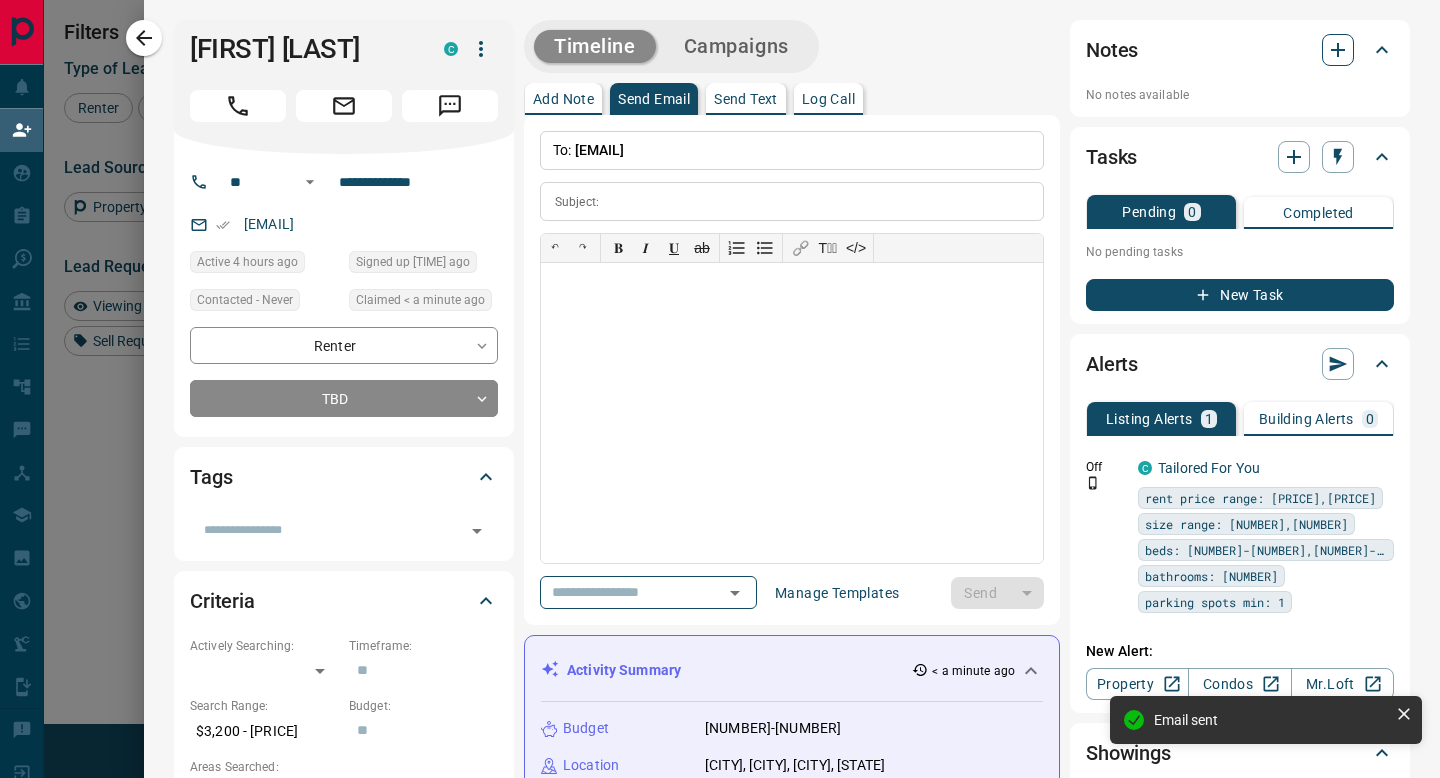 click at bounding box center [1338, 50] 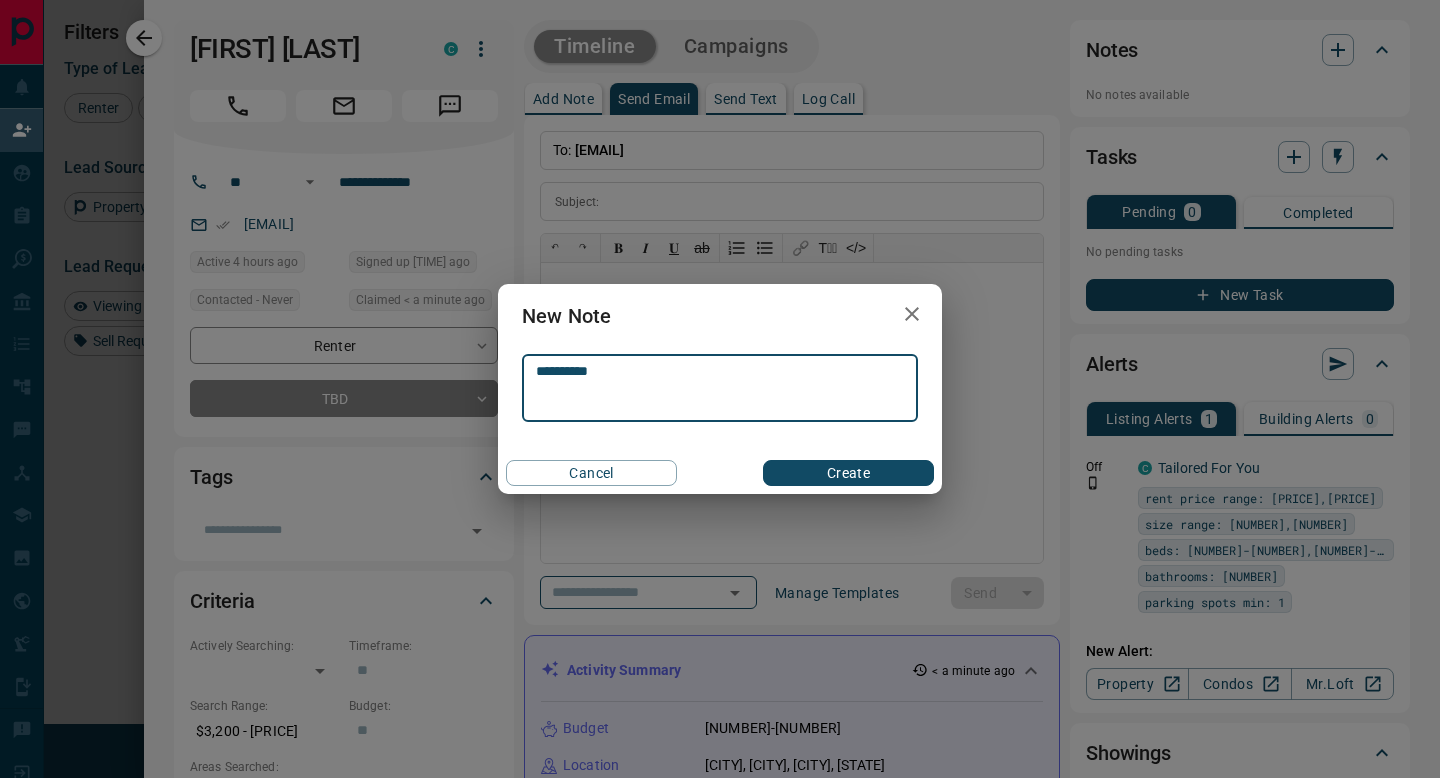 type on "**********" 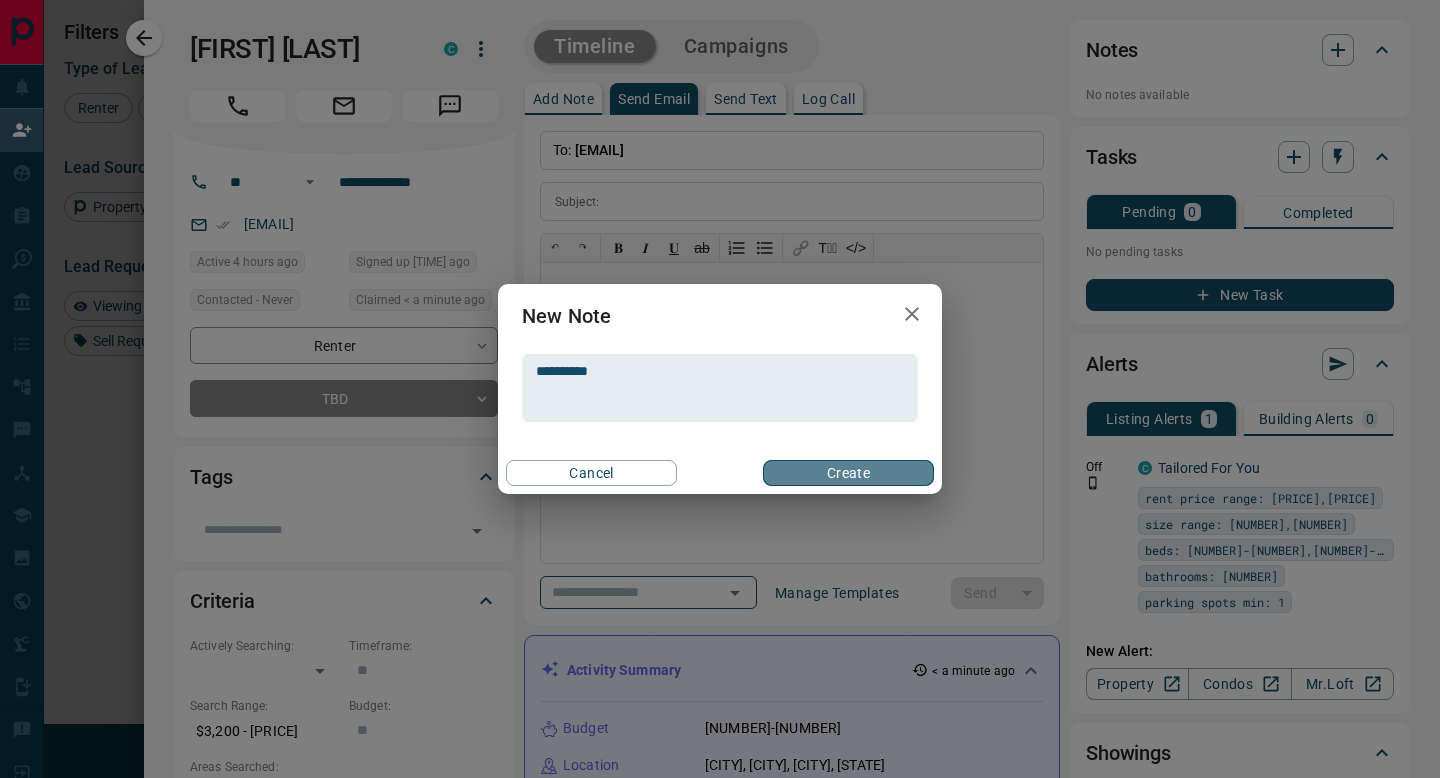 click on "Create" at bounding box center [848, 473] 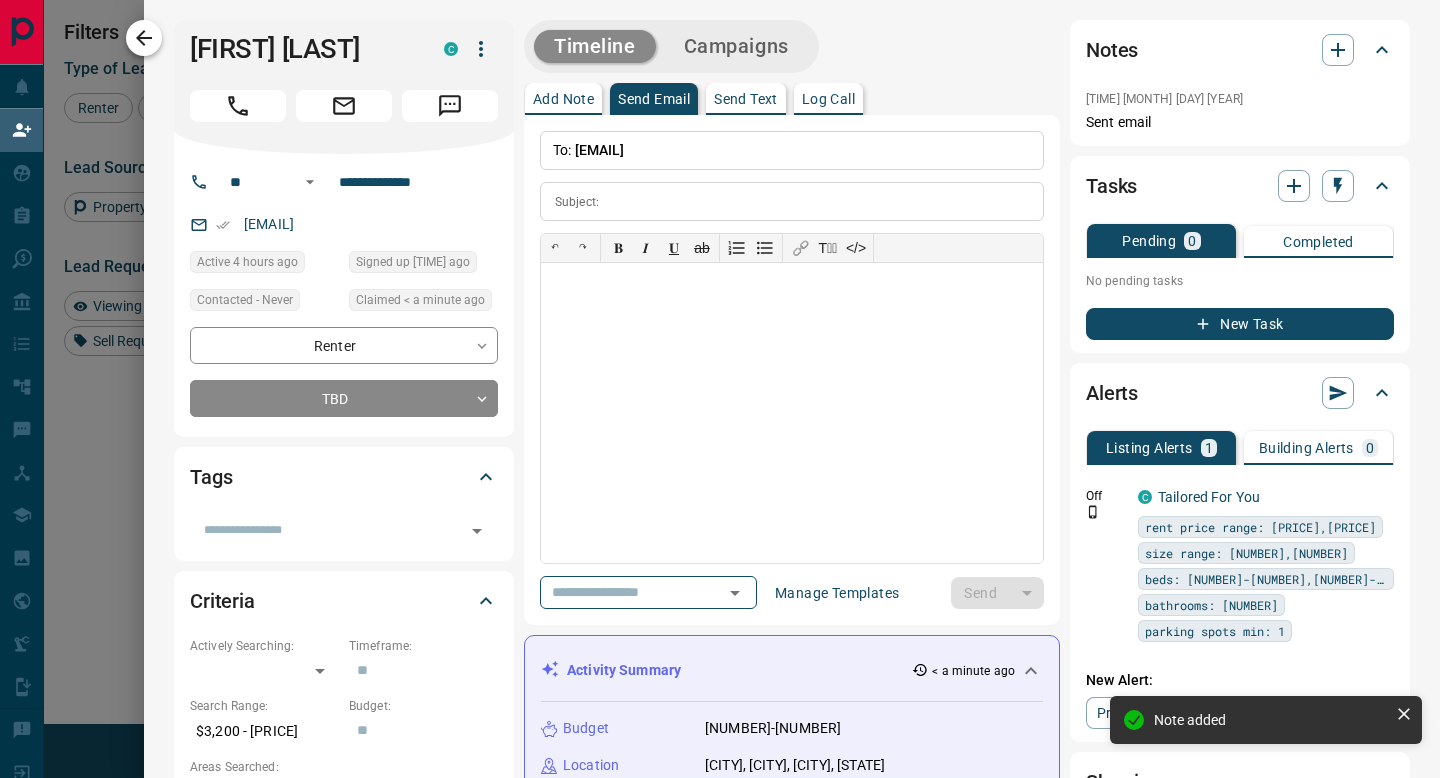 click at bounding box center [144, 38] 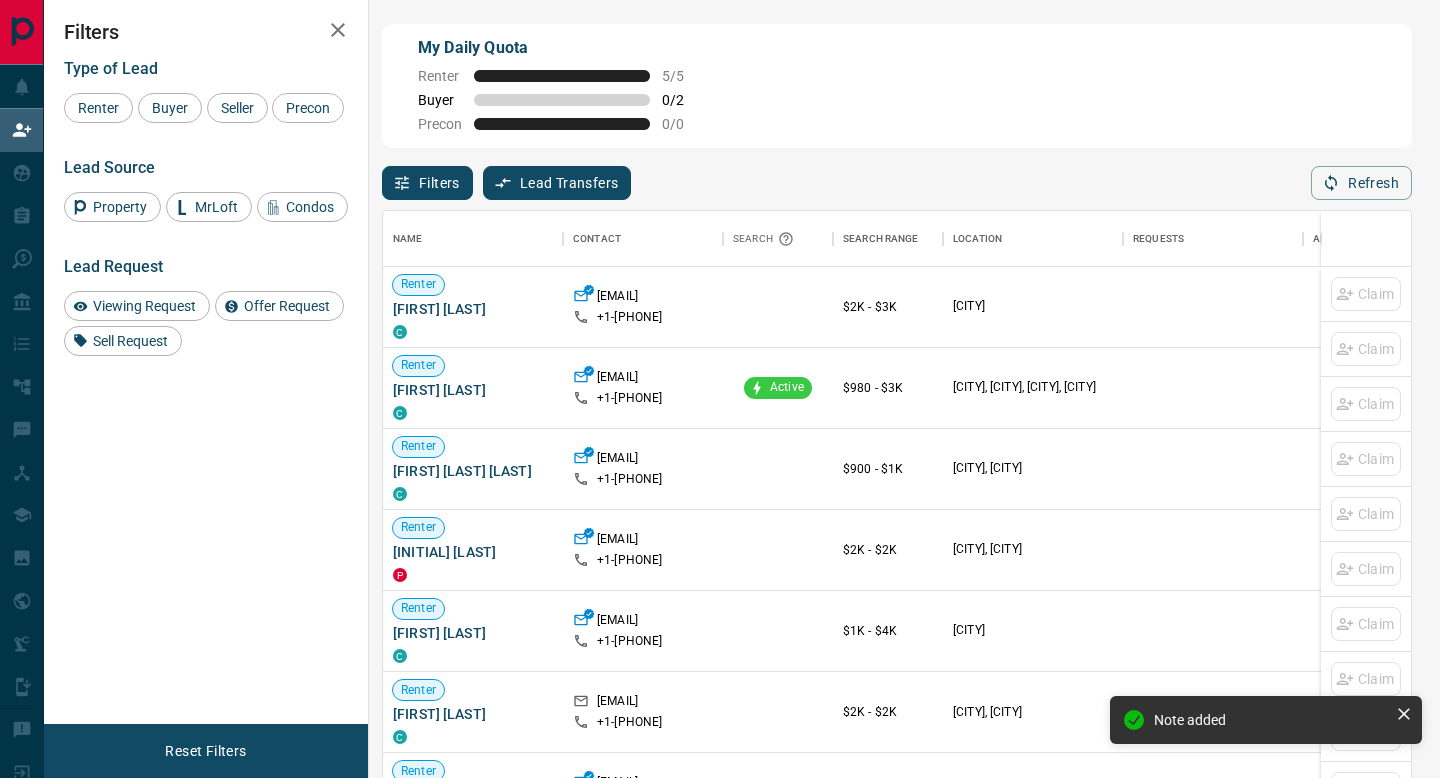 scroll, scrollTop: 0, scrollLeft: 1, axis: horizontal 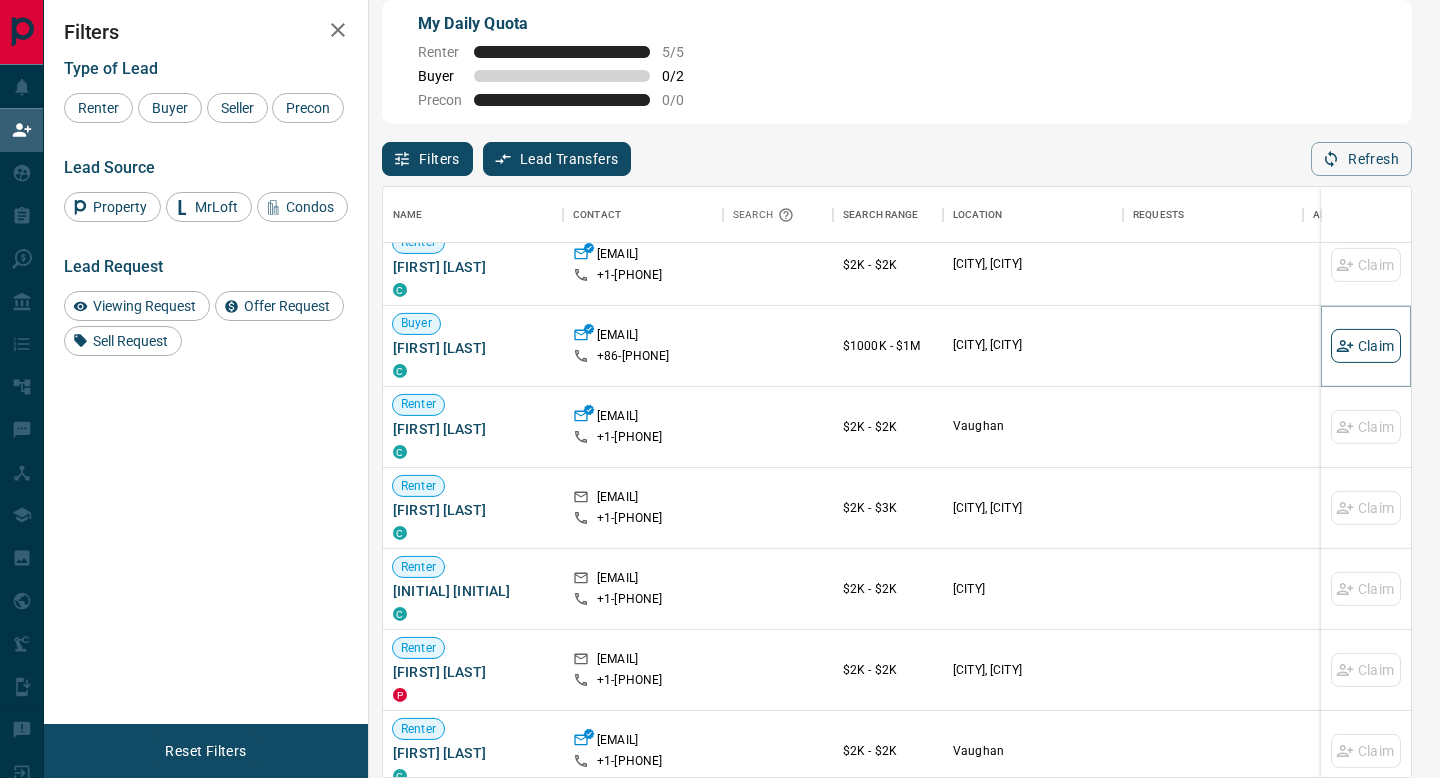 click on "Claim" at bounding box center [1366, 346] 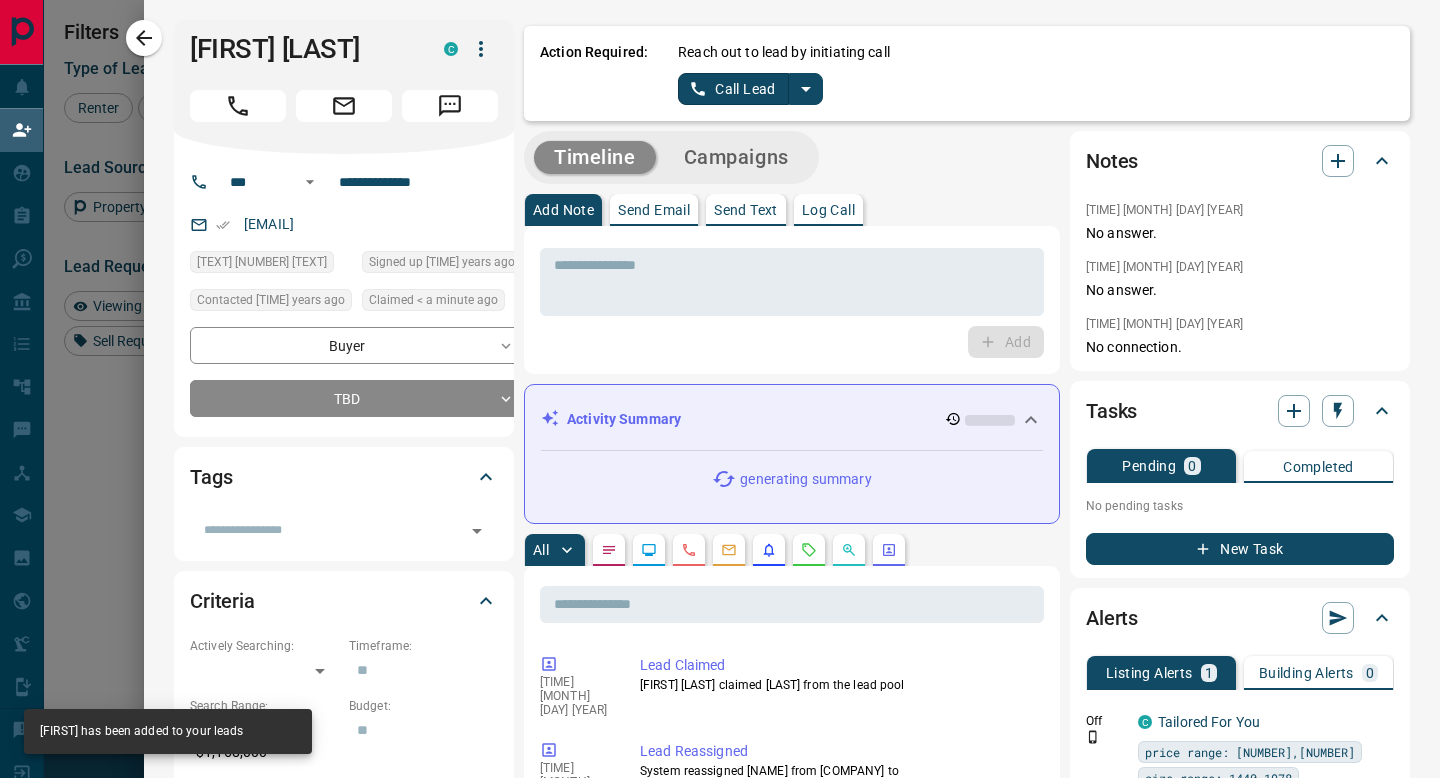 click at bounding box center (806, 89) 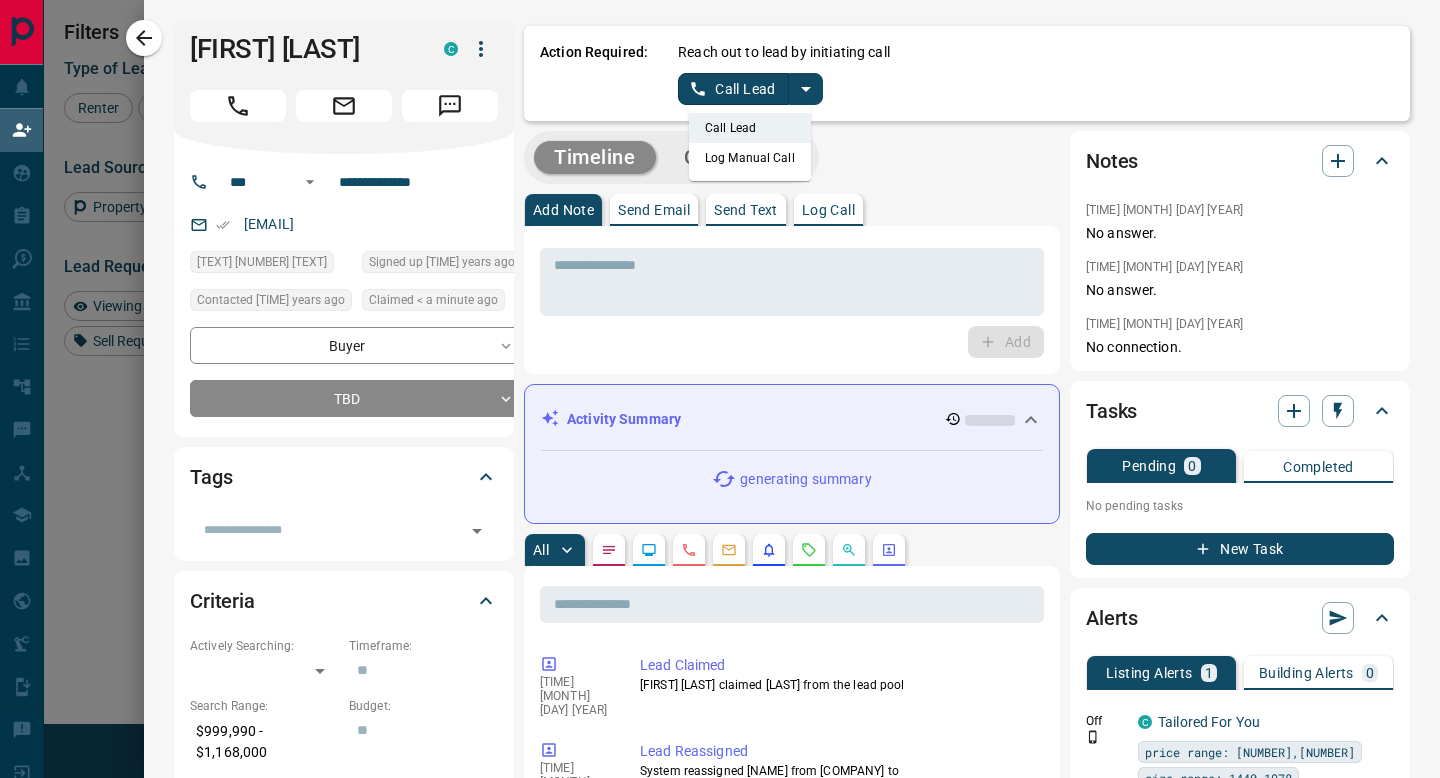 click on "Log Manual Call" at bounding box center (750, 158) 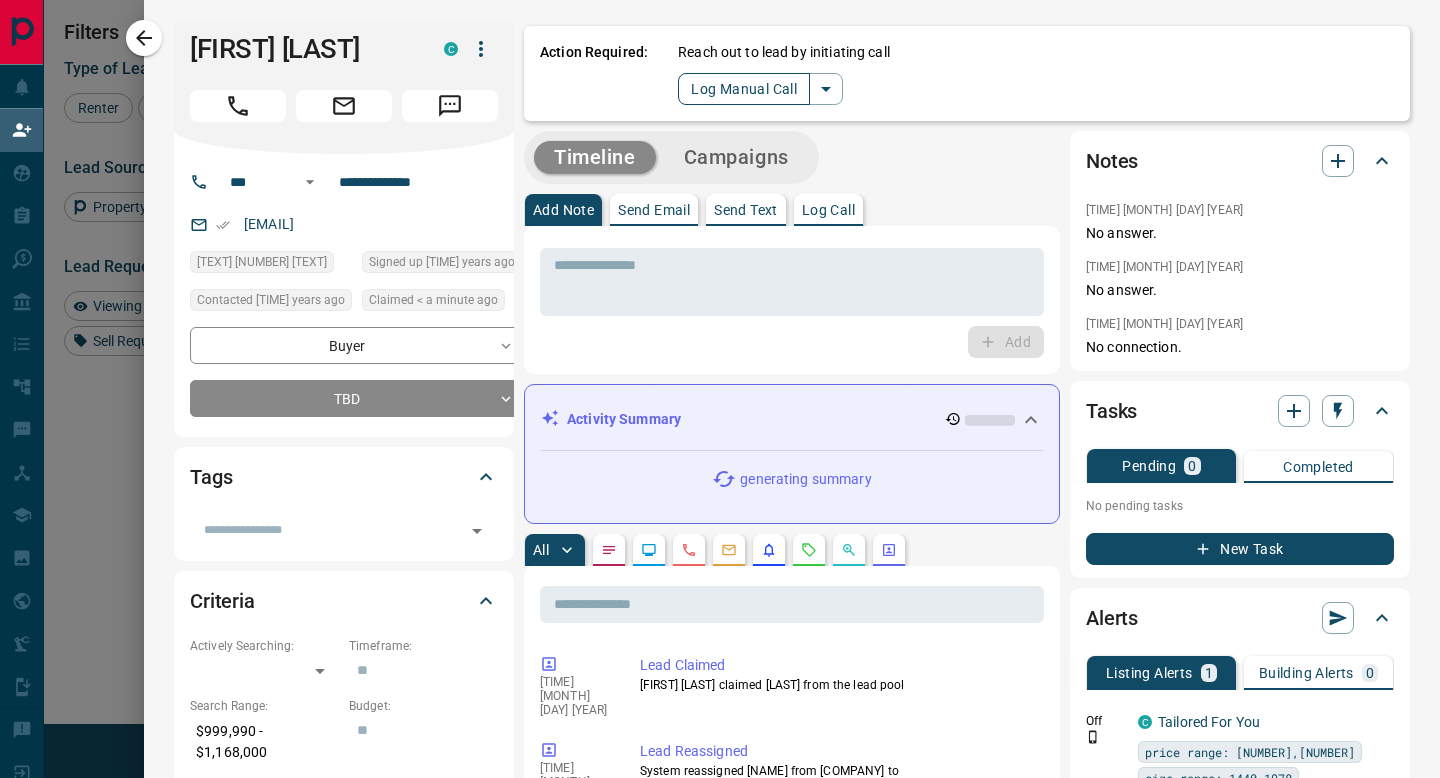 click on "Log Manual Call" at bounding box center [744, 89] 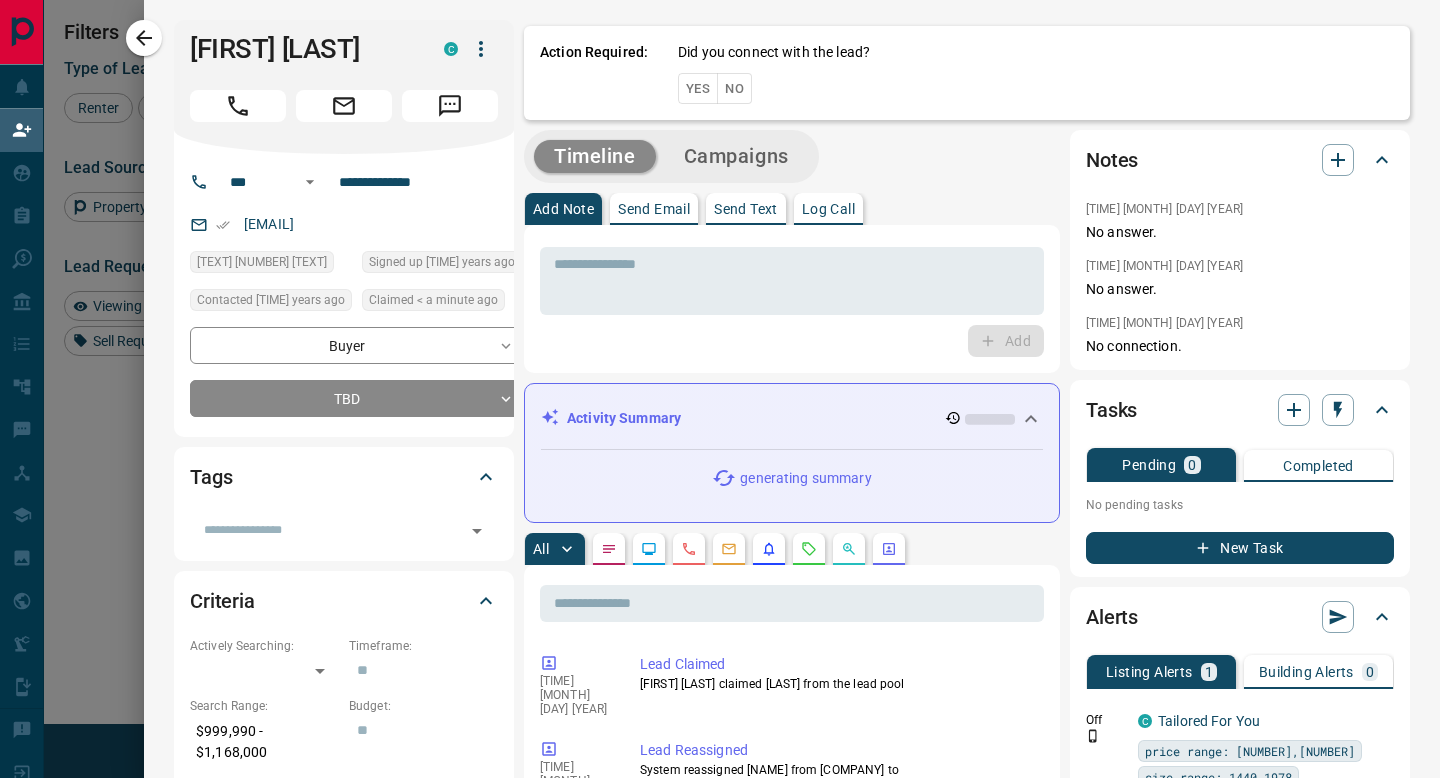 click on "No" at bounding box center (734, 88) 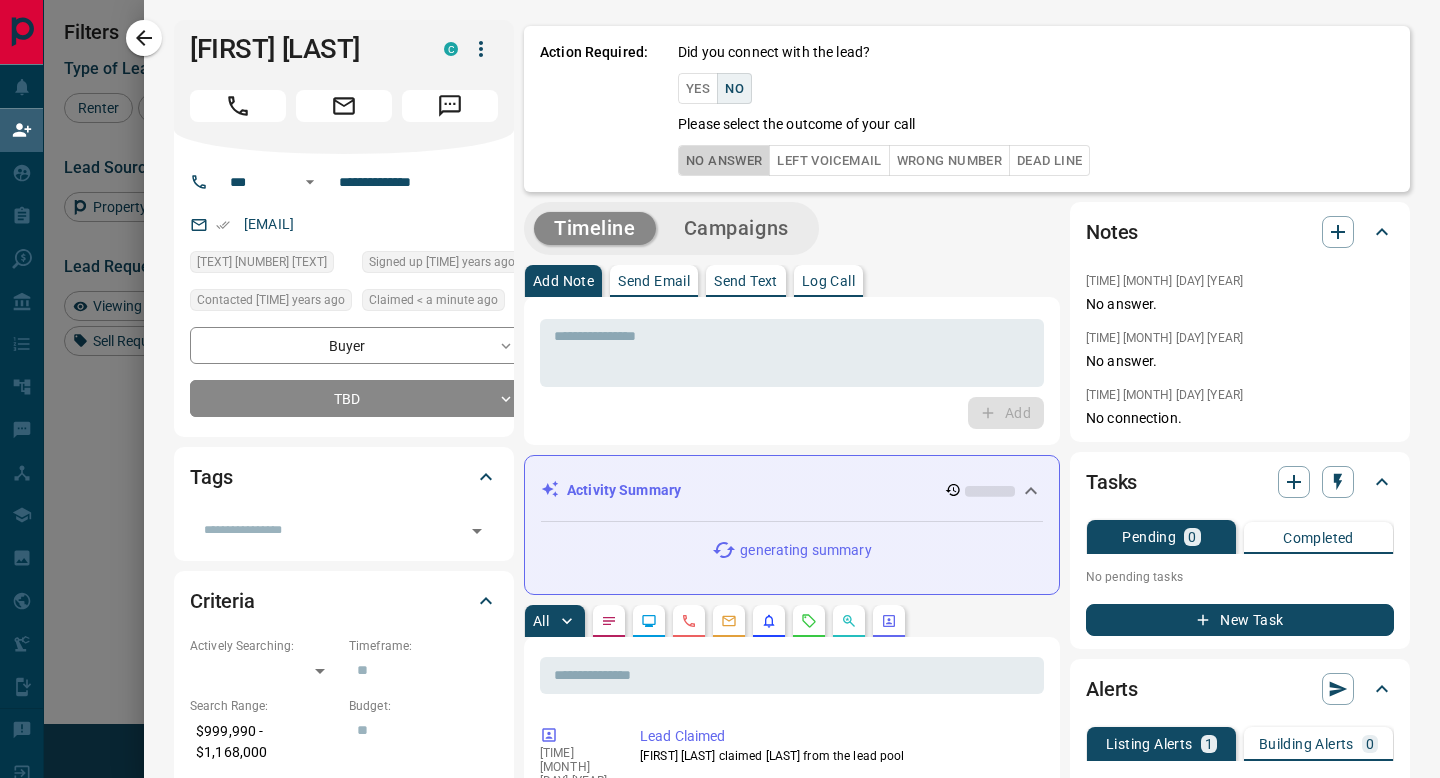click on "No Answer" at bounding box center [724, 160] 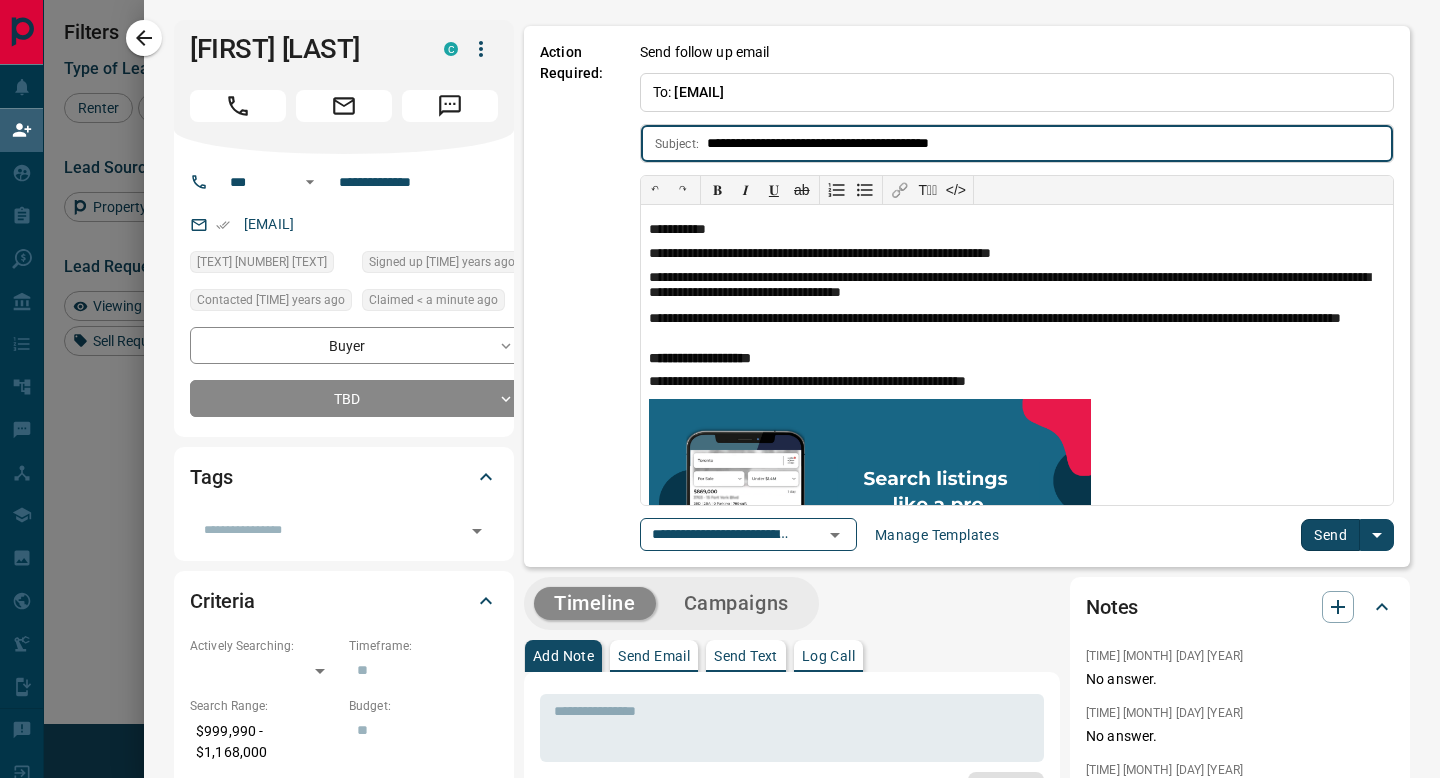 click on "Send" at bounding box center [1330, 535] 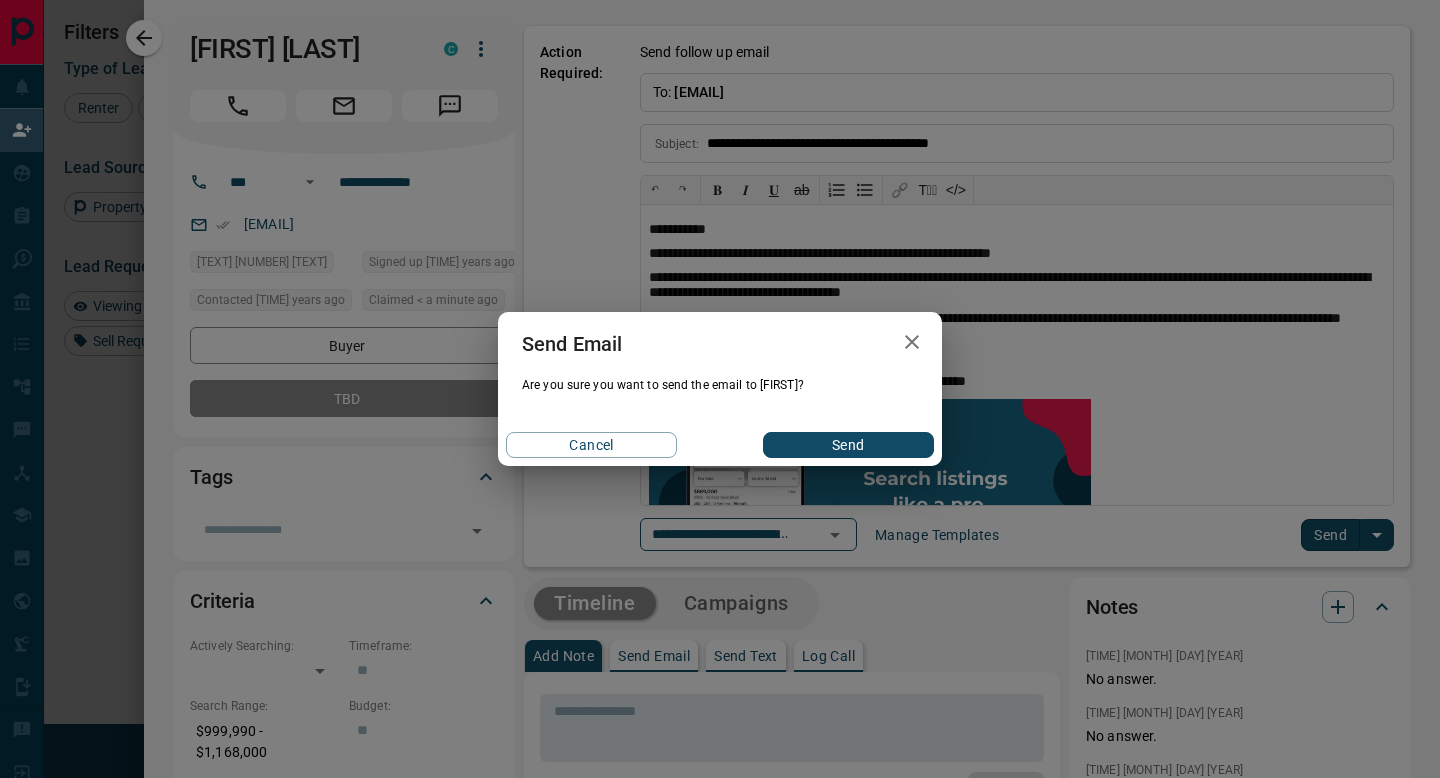 click on "Send" at bounding box center (848, 445) 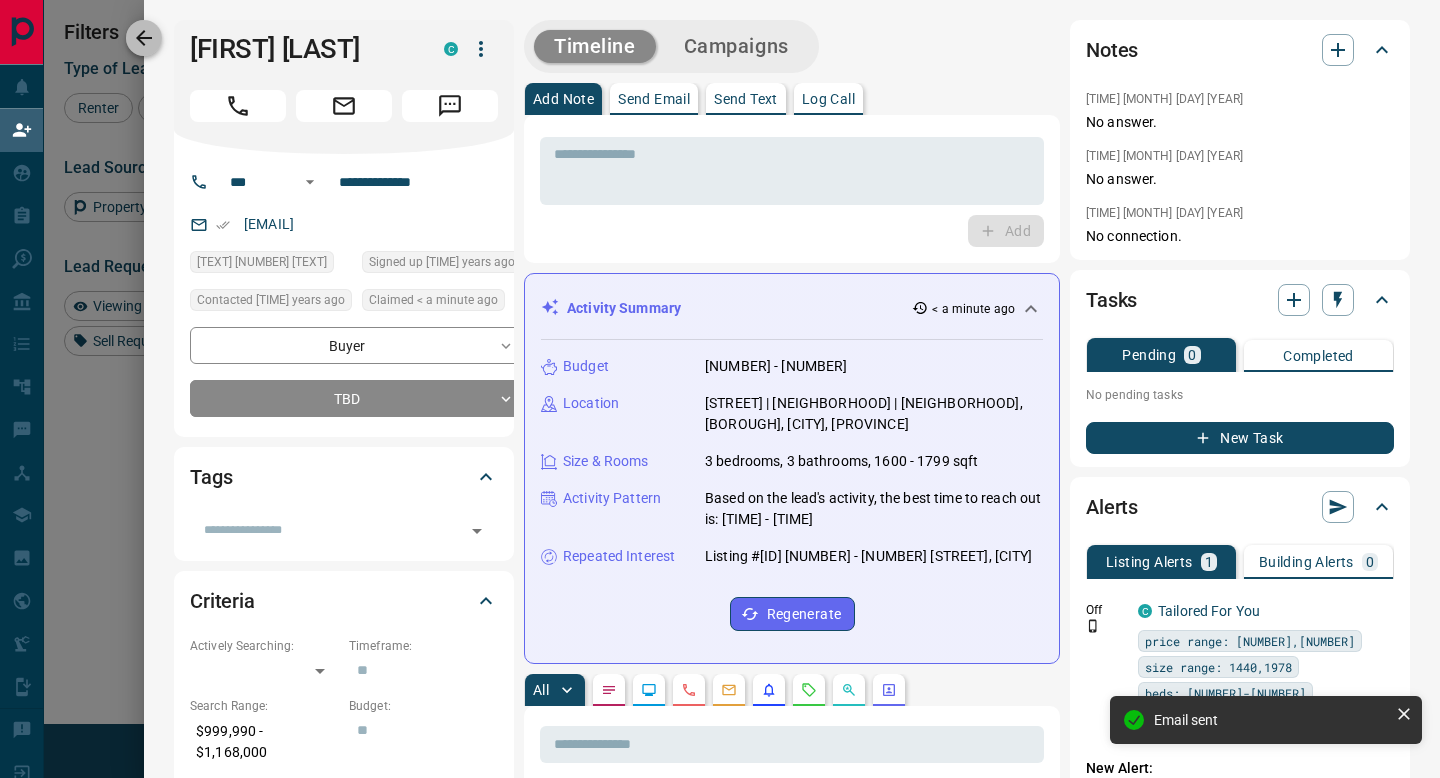 click at bounding box center (144, 38) 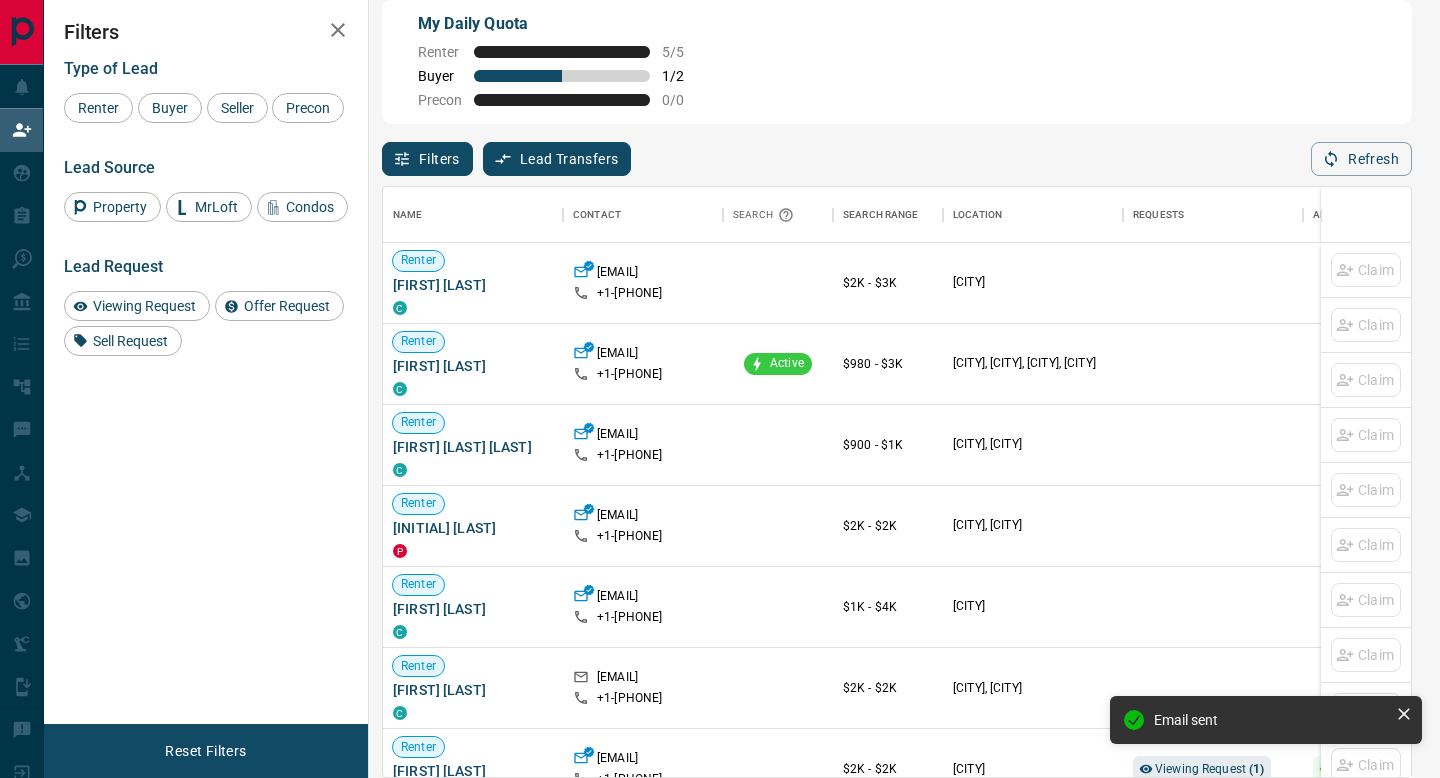 scroll, scrollTop: 0, scrollLeft: 1, axis: horizontal 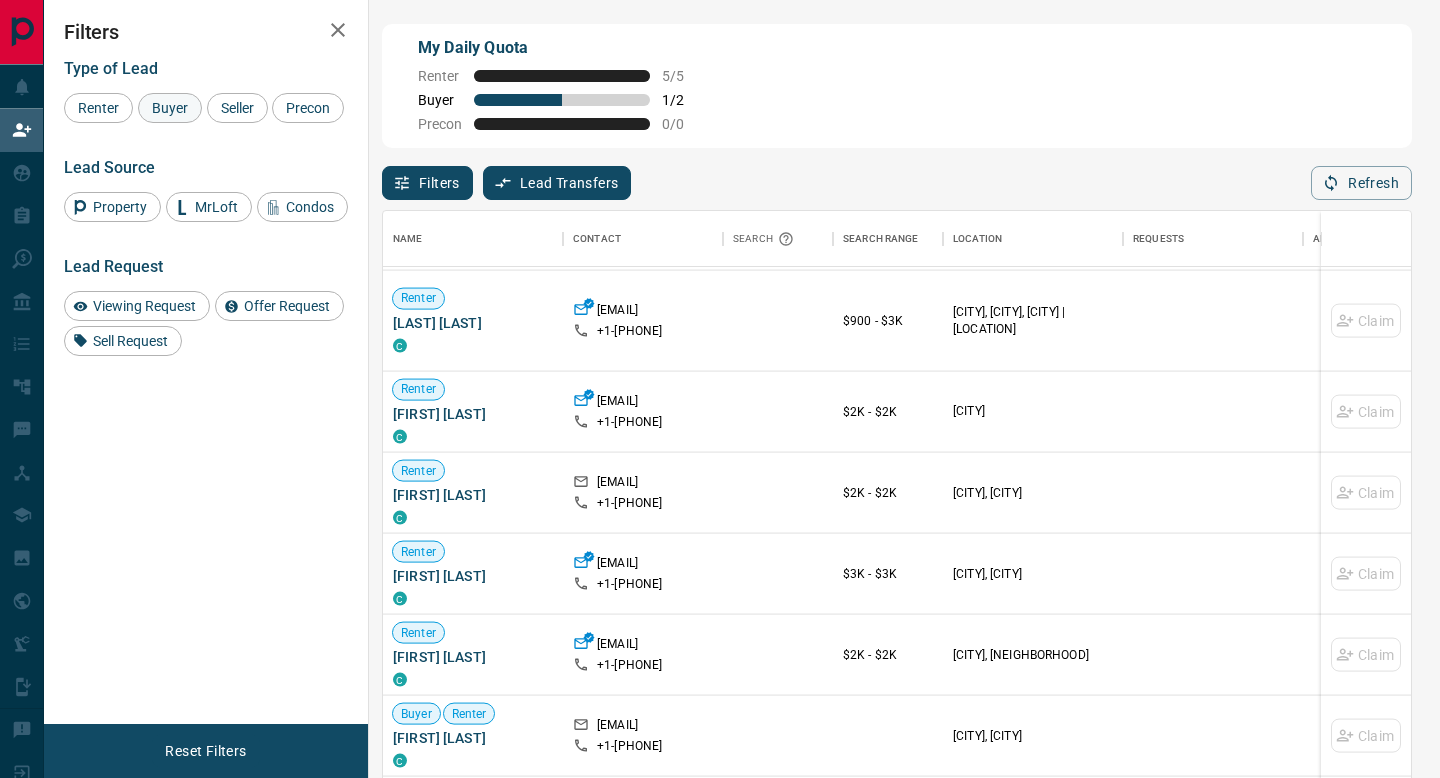 click on "Buyer" at bounding box center [170, 108] 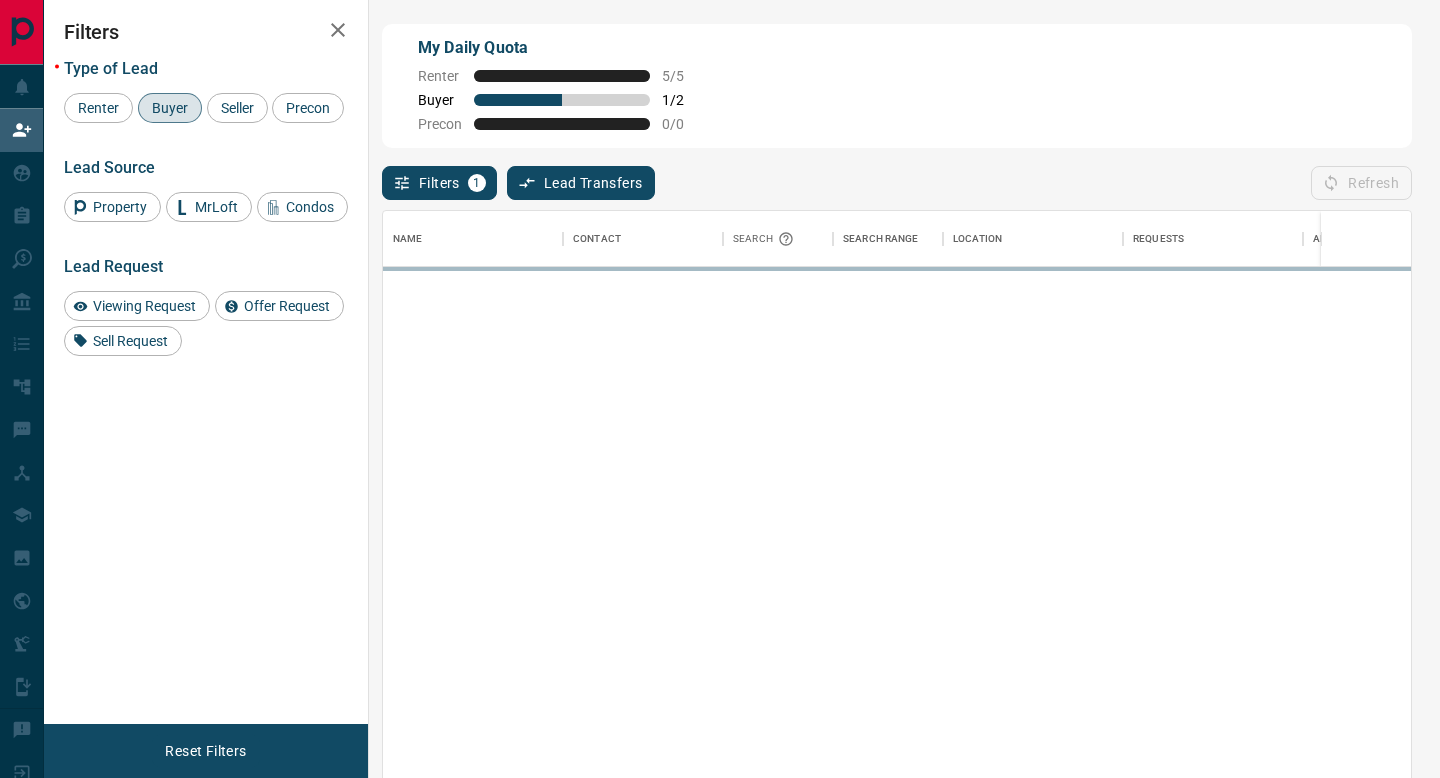 scroll, scrollTop: 0, scrollLeft: 0, axis: both 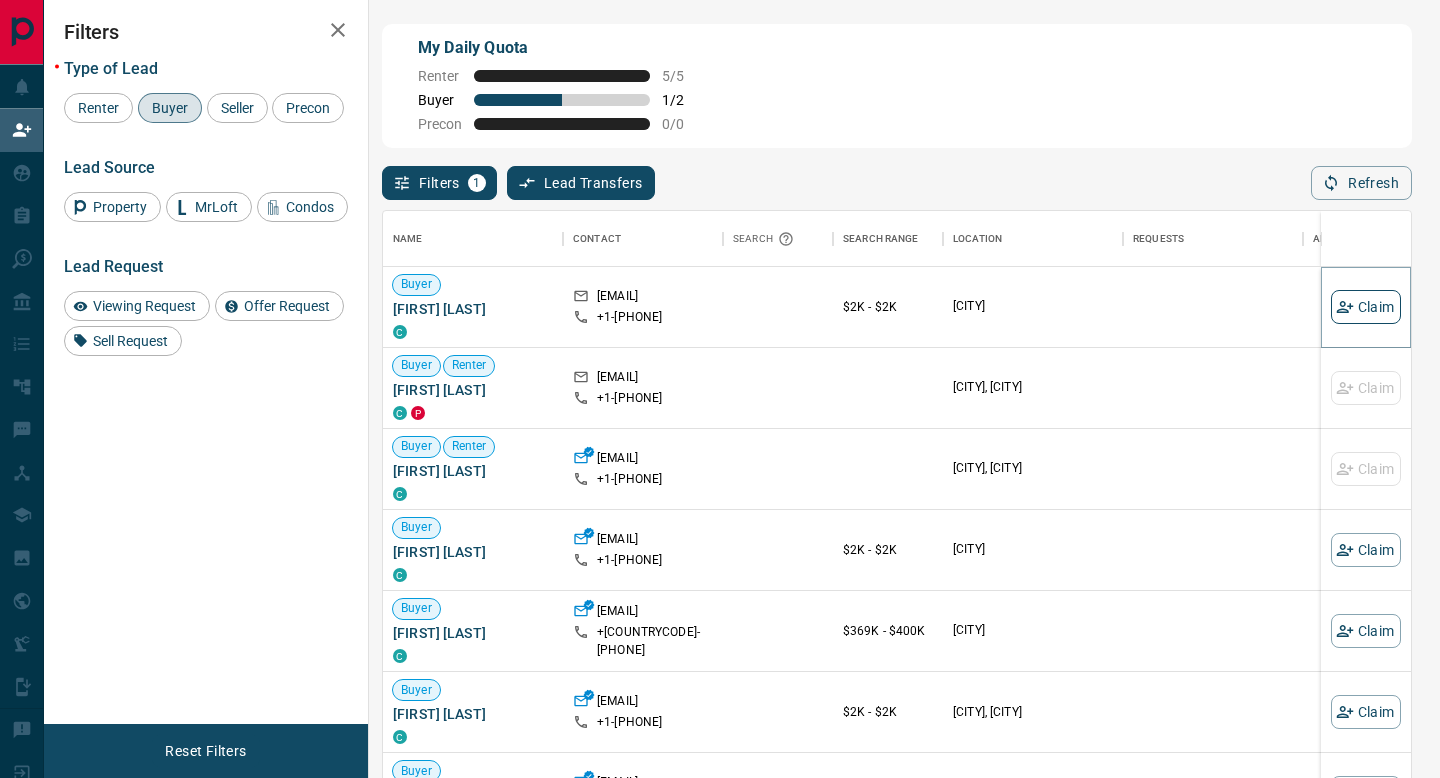 click on "Claim" at bounding box center [1366, 307] 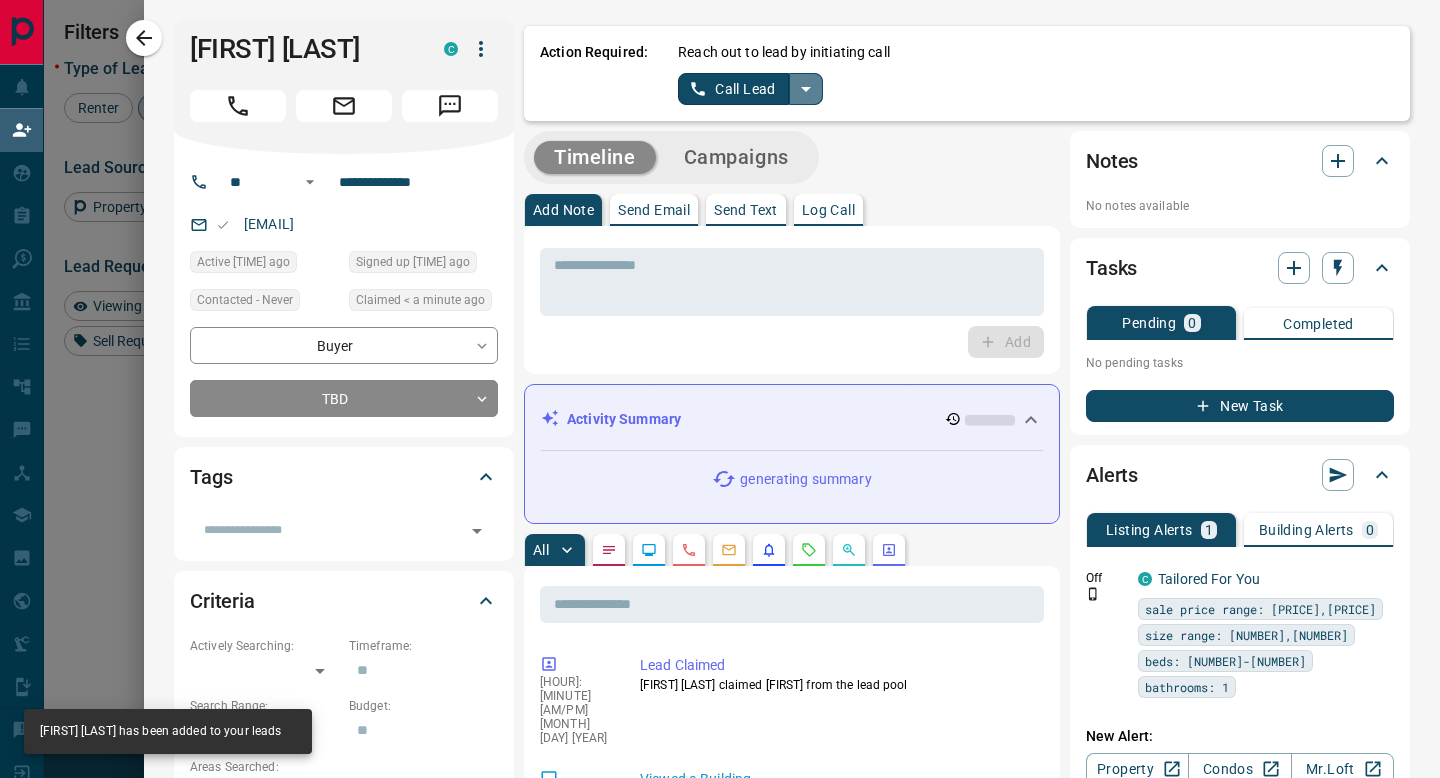 click at bounding box center (806, 89) 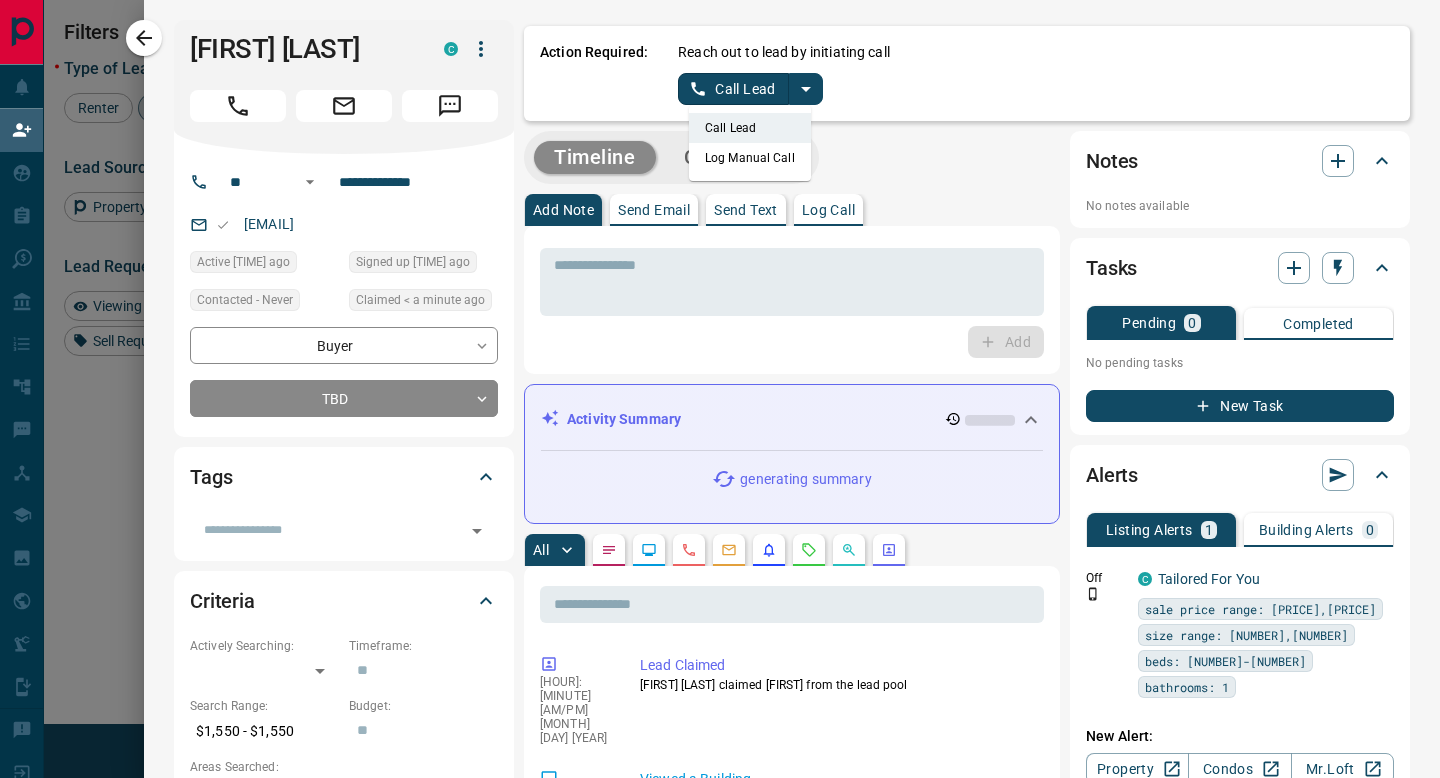 click on "Log Manual Call" at bounding box center [750, 158] 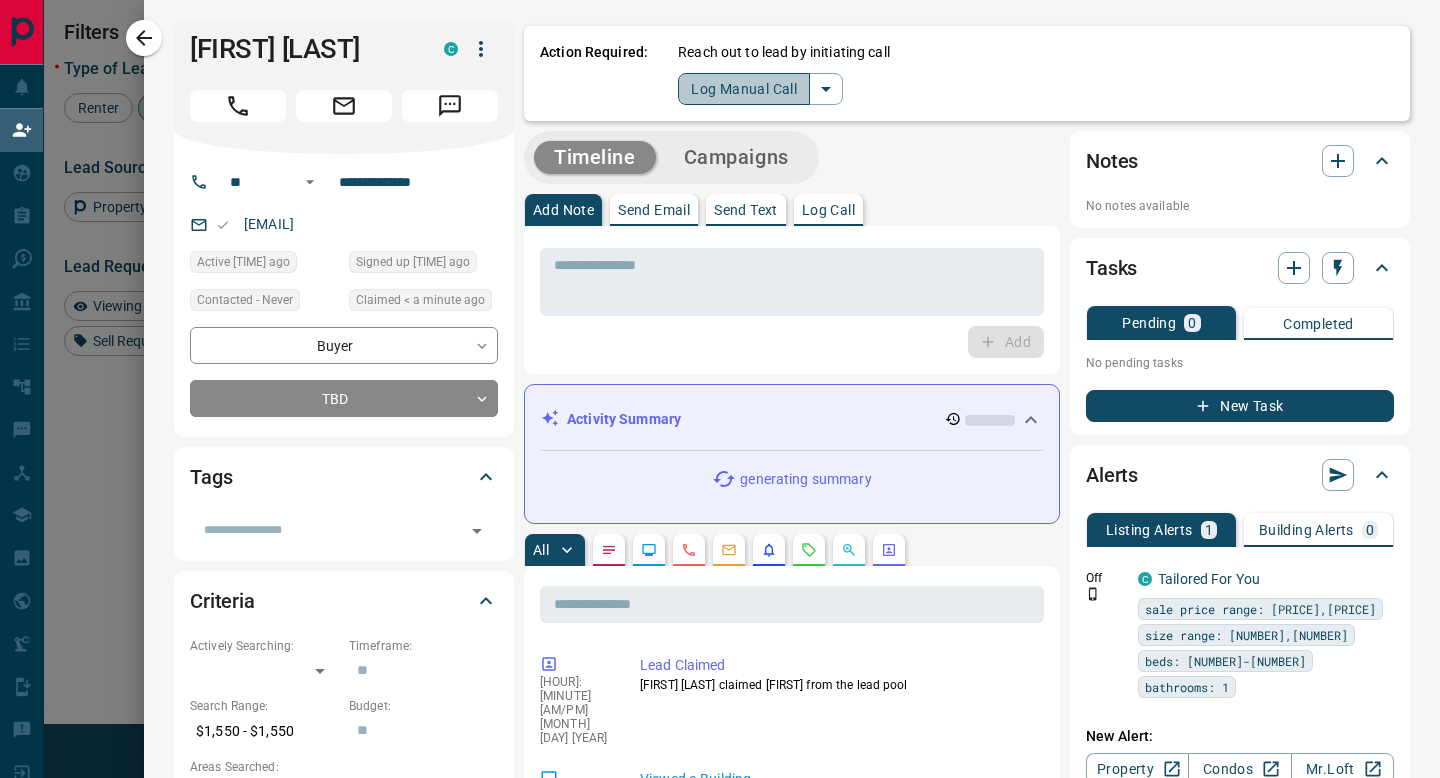 click on "Log Manual Call" at bounding box center [744, 89] 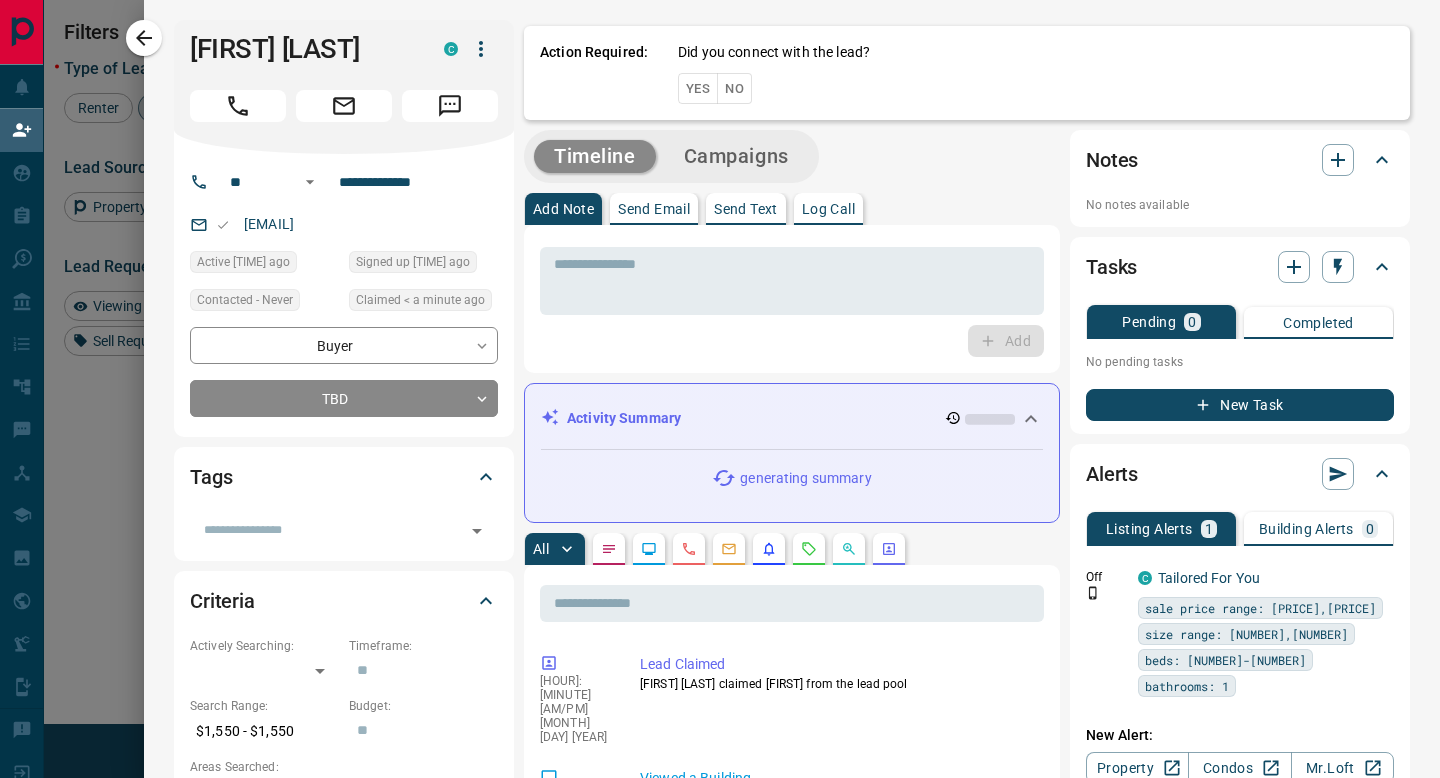 click on "No" at bounding box center [734, 88] 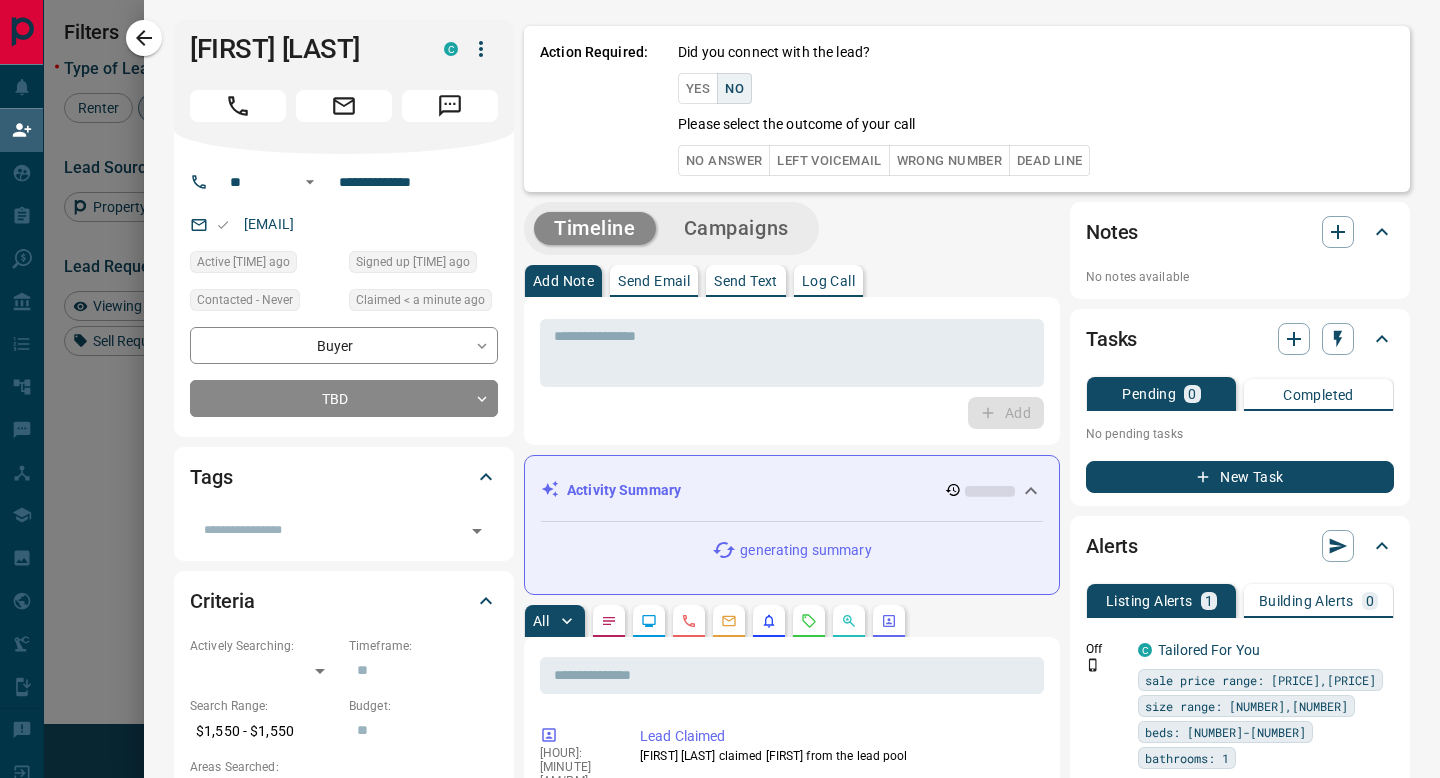 click on "No Answer" at bounding box center [724, 160] 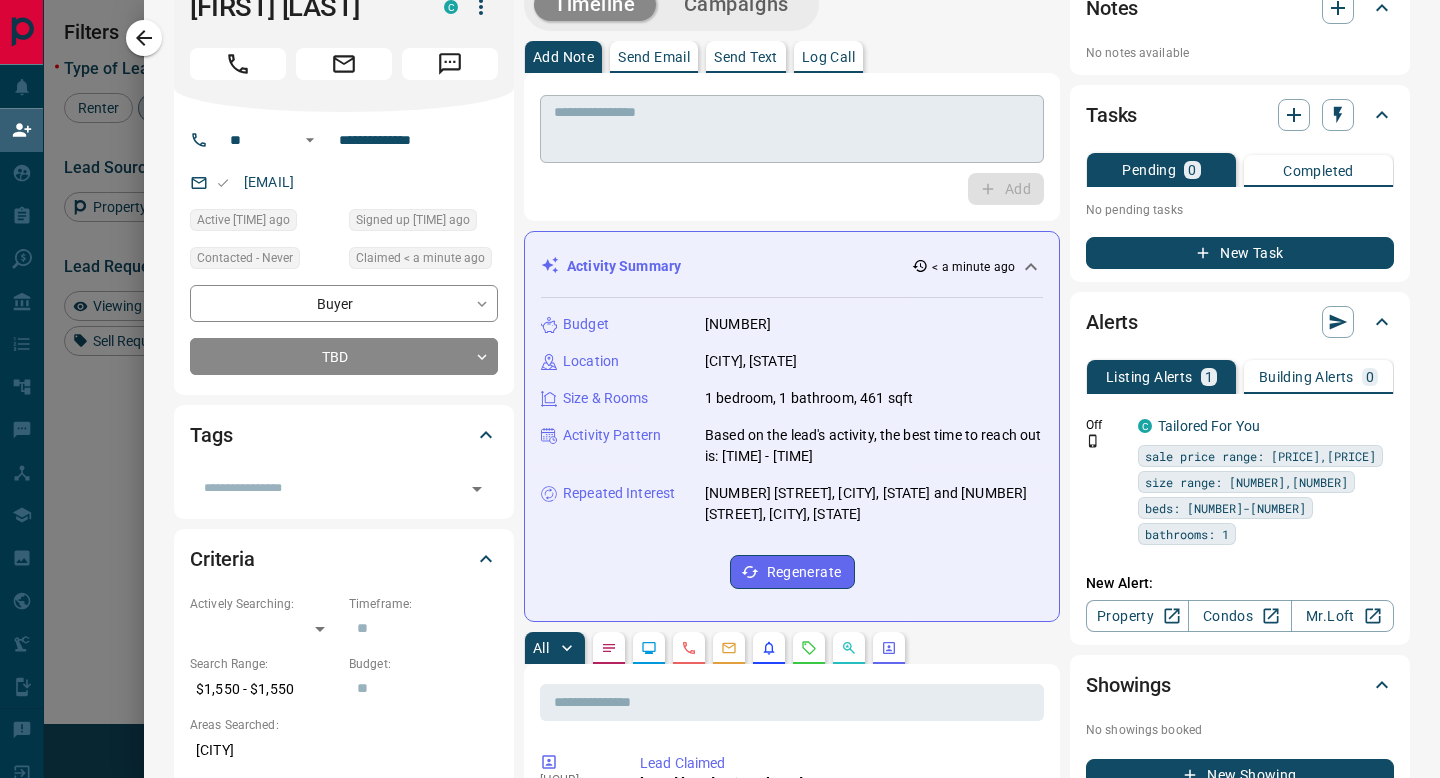 scroll, scrollTop: 0, scrollLeft: 0, axis: both 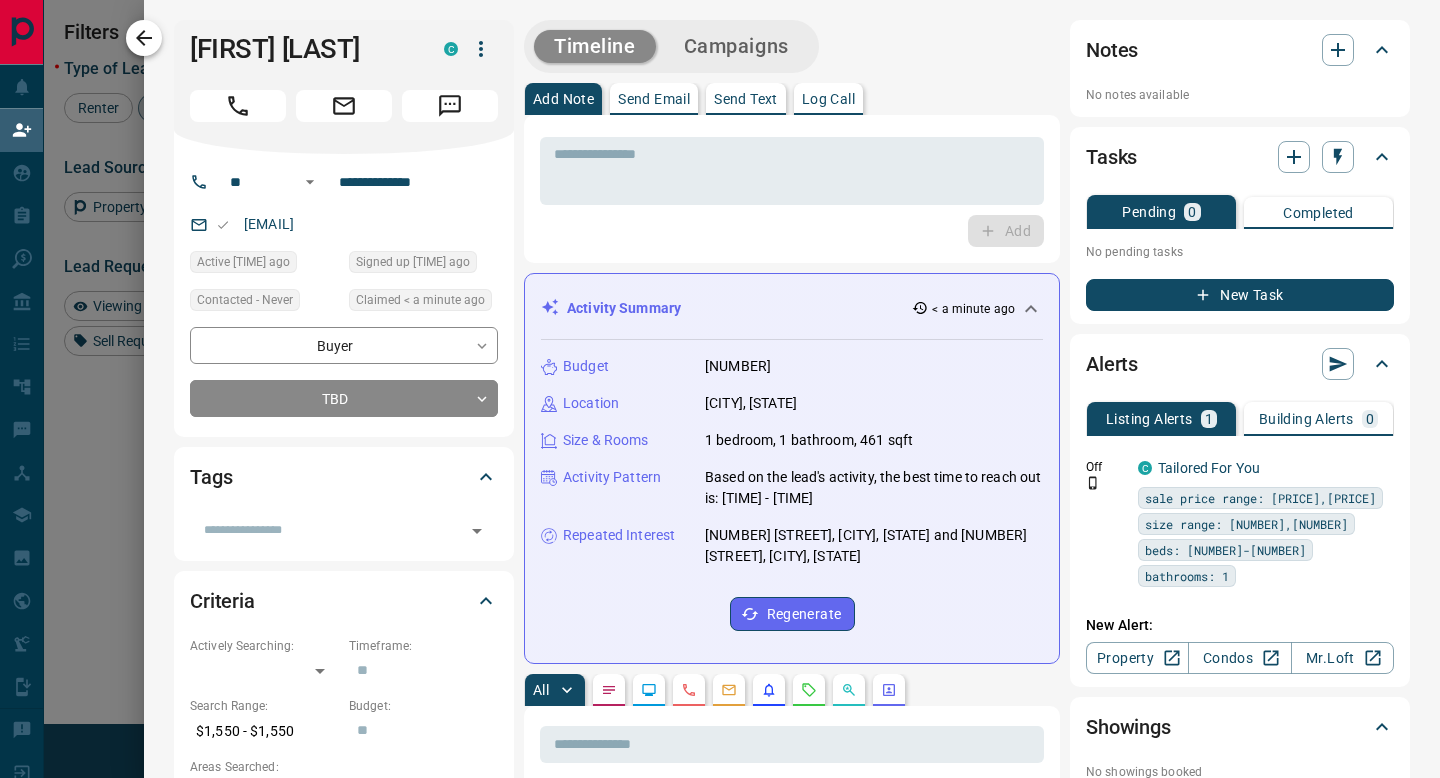 click at bounding box center (144, 38) 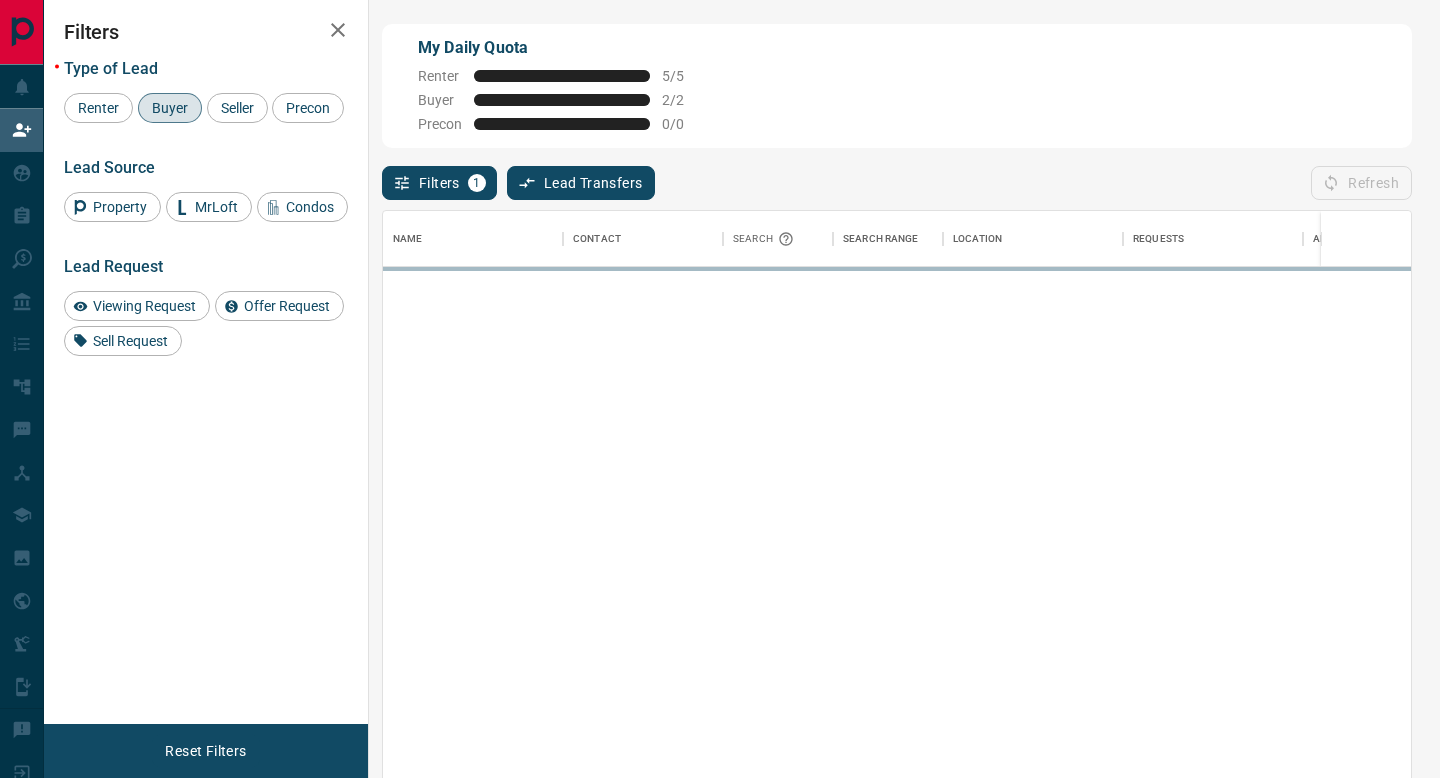 scroll, scrollTop: 0, scrollLeft: 1, axis: horizontal 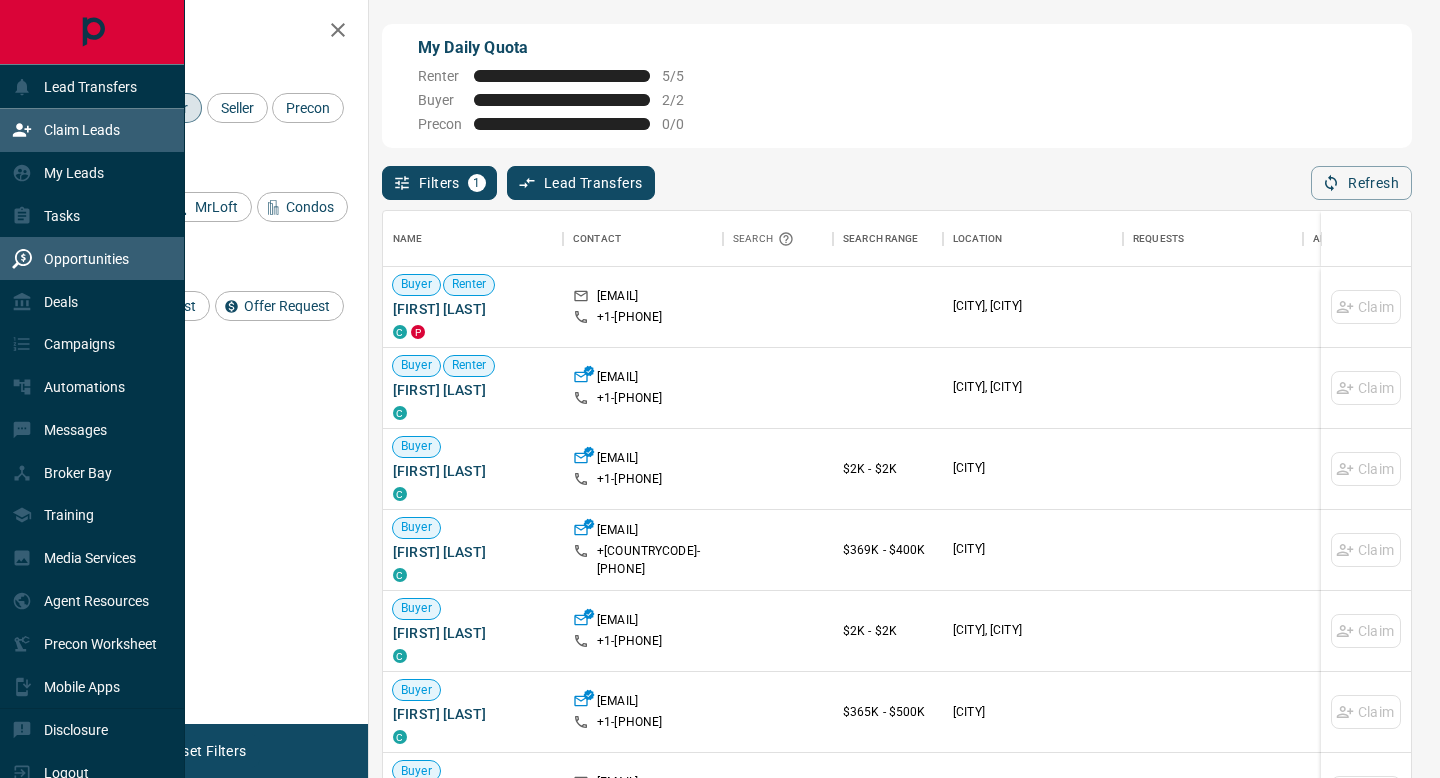 click on "Opportunities" at bounding box center [70, 258] 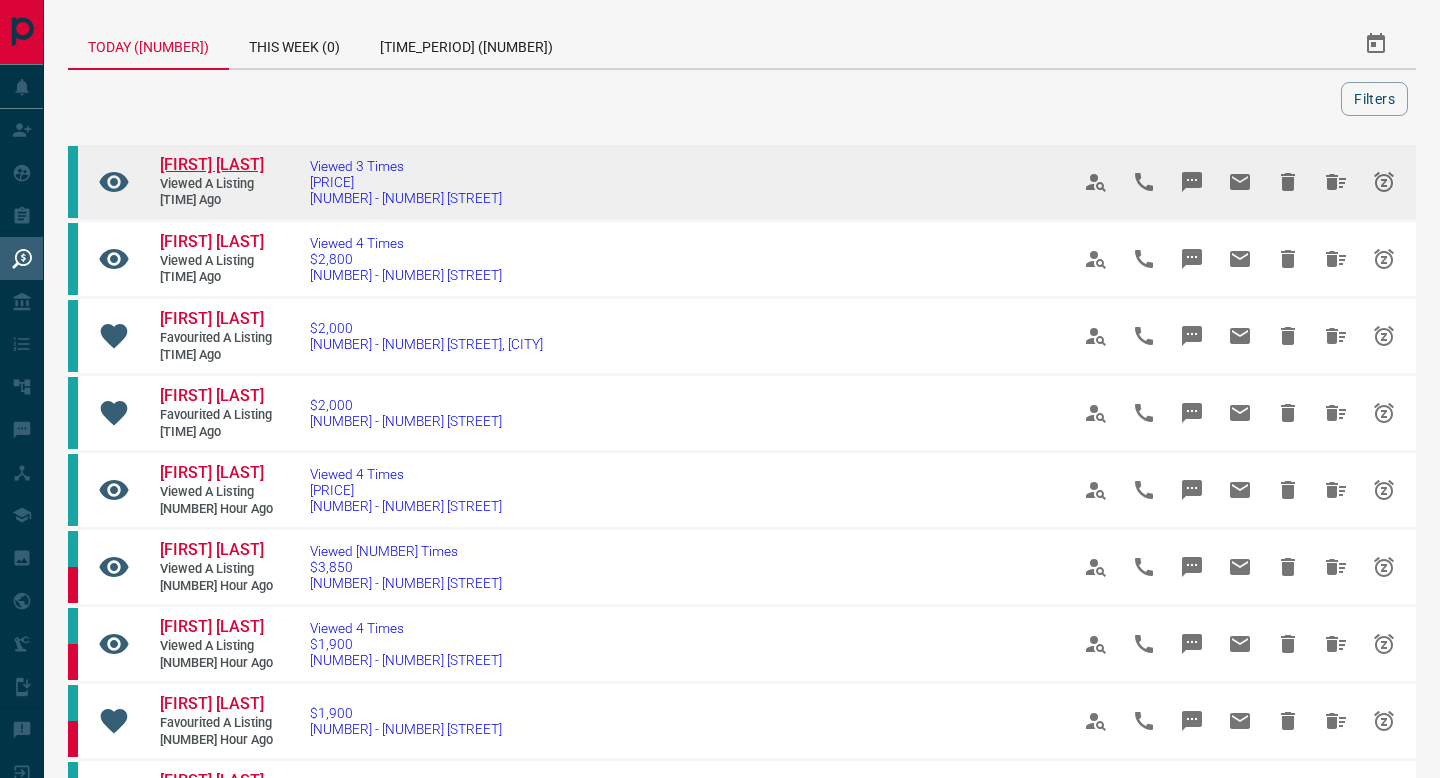 click on "[FIRST] [LAST]" at bounding box center (212, 164) 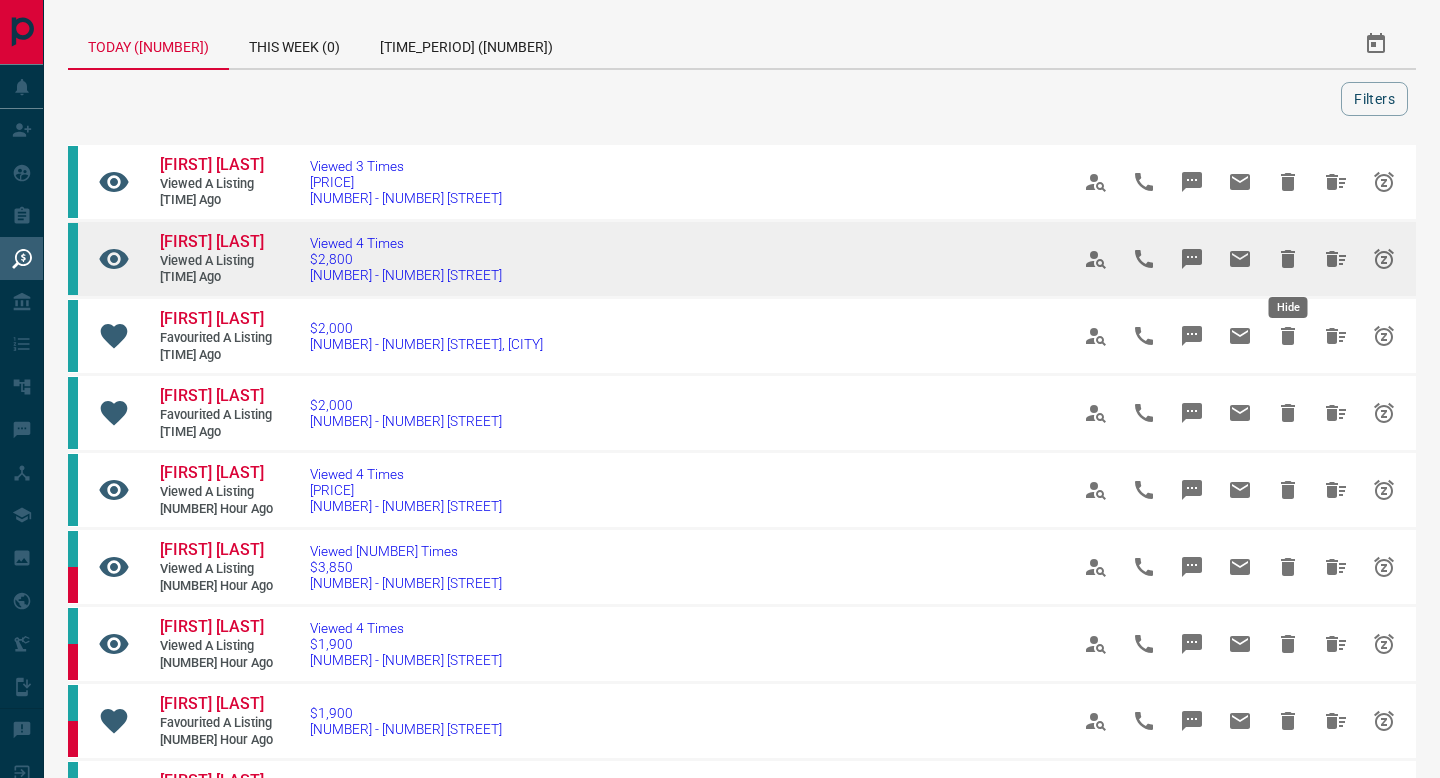 click at bounding box center (1288, 182) 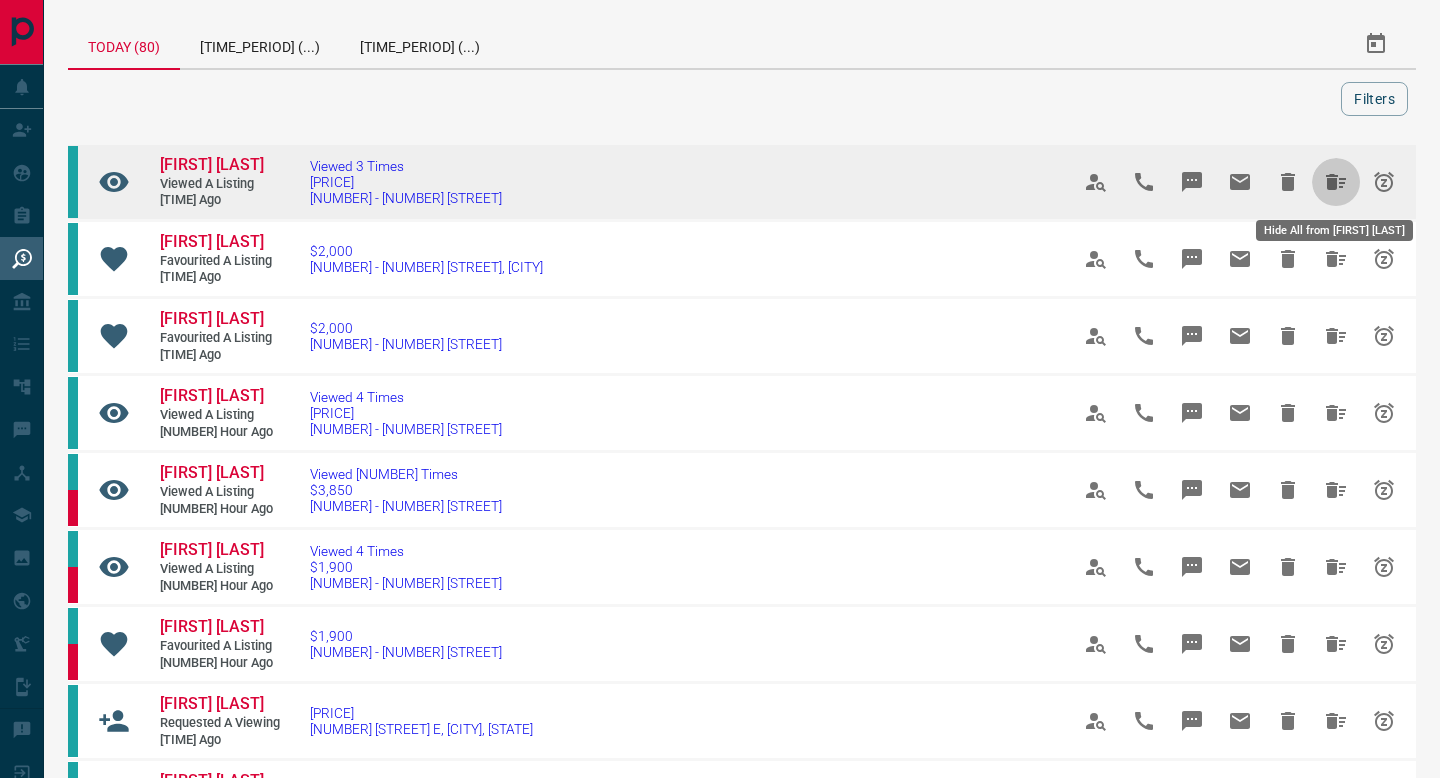 click at bounding box center (1336, 182) 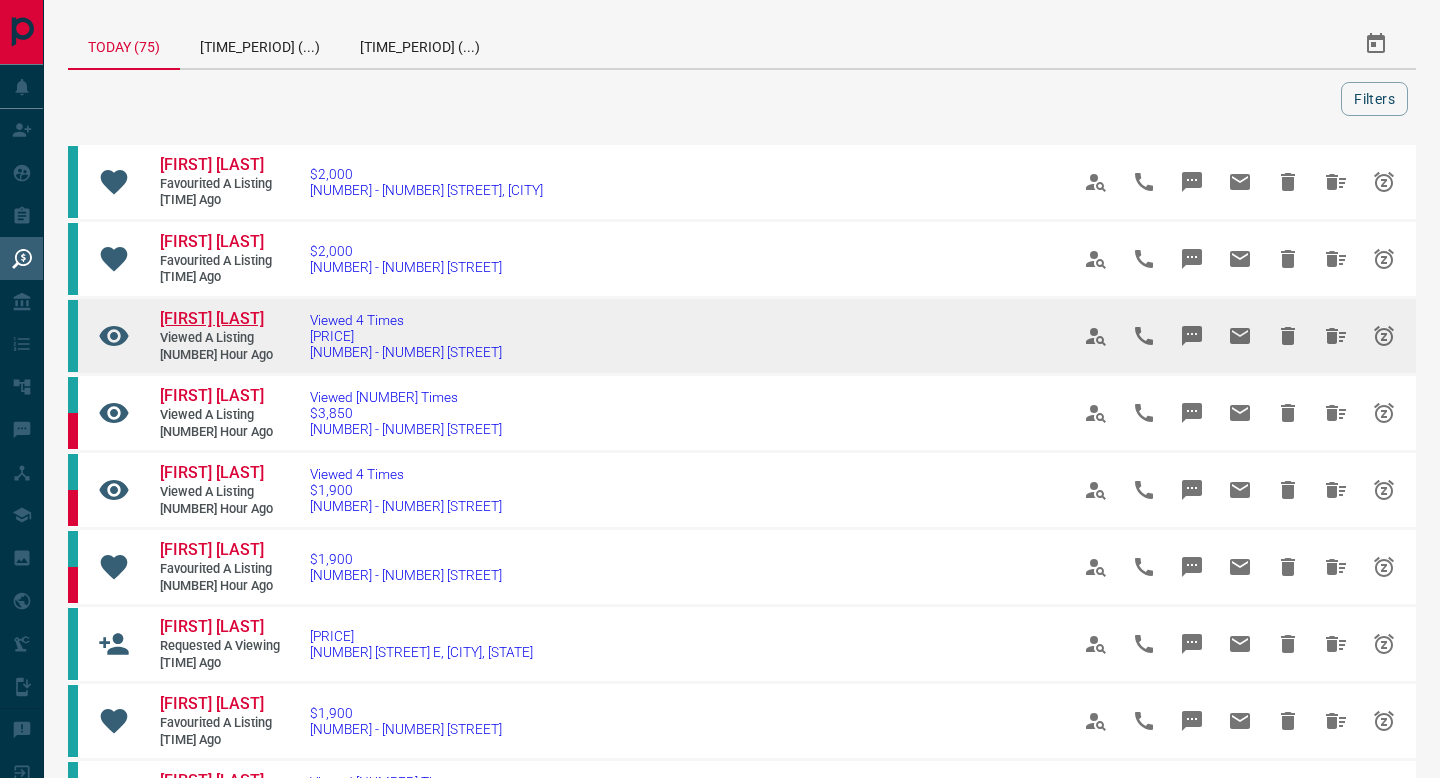 click on "[FIRST] [LAST]" at bounding box center (212, 318) 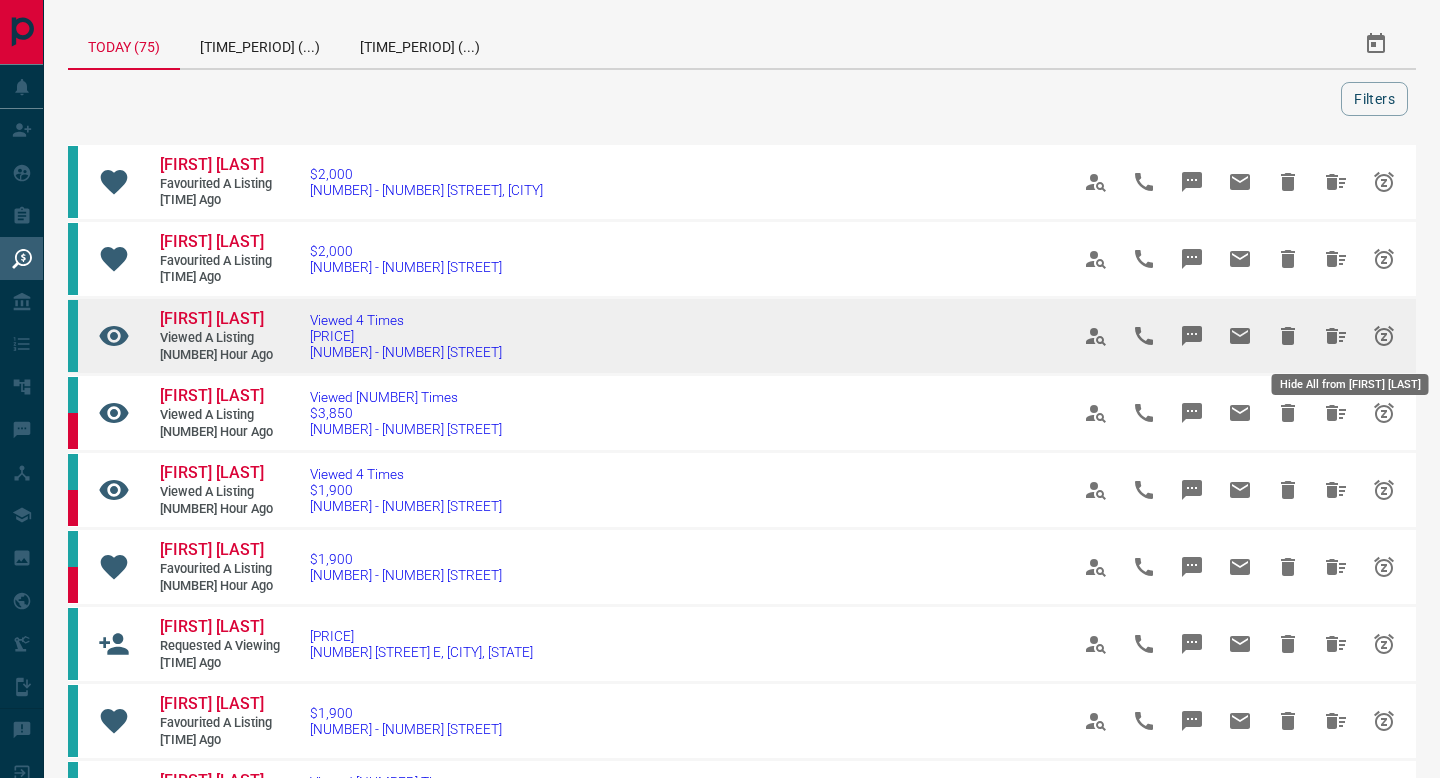 click at bounding box center (1336, 336) 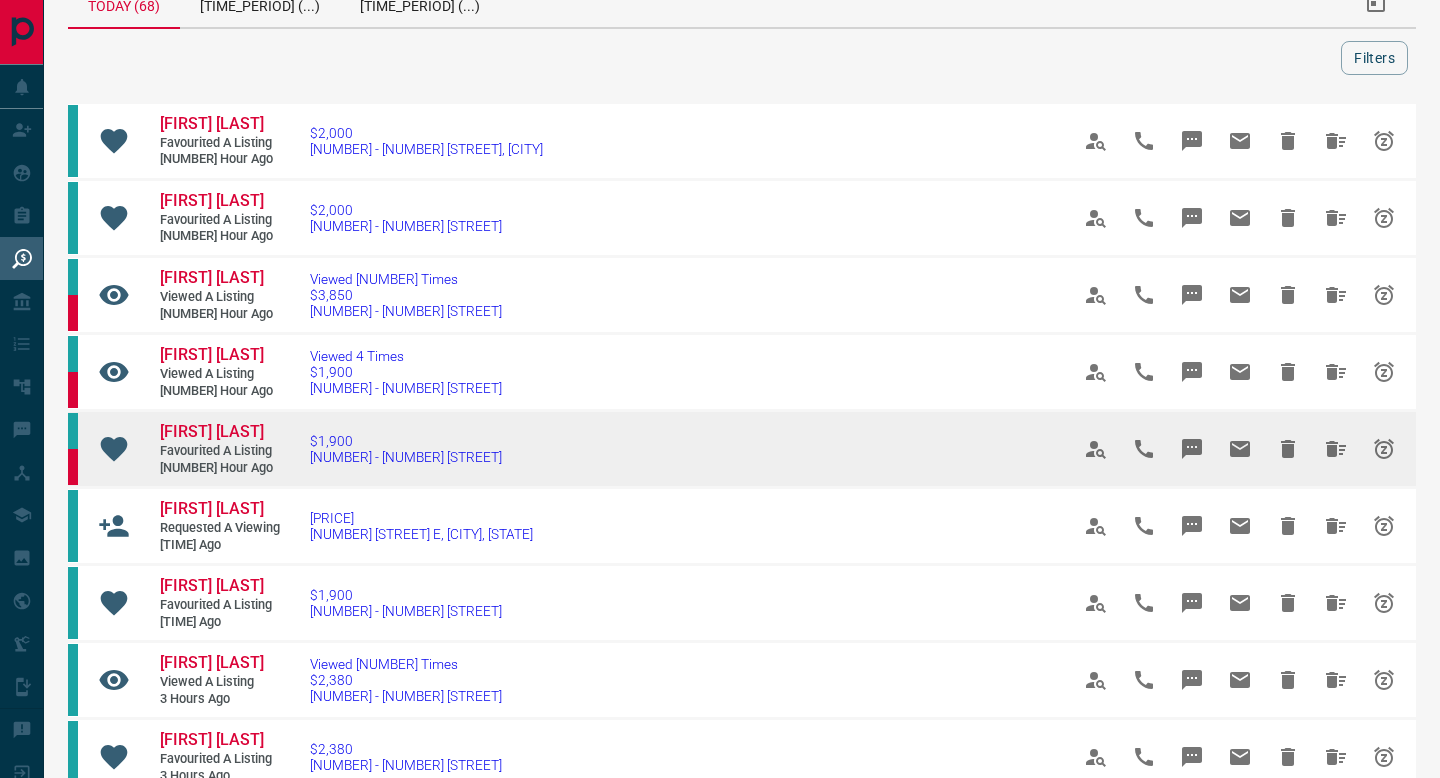 scroll, scrollTop: 48, scrollLeft: 0, axis: vertical 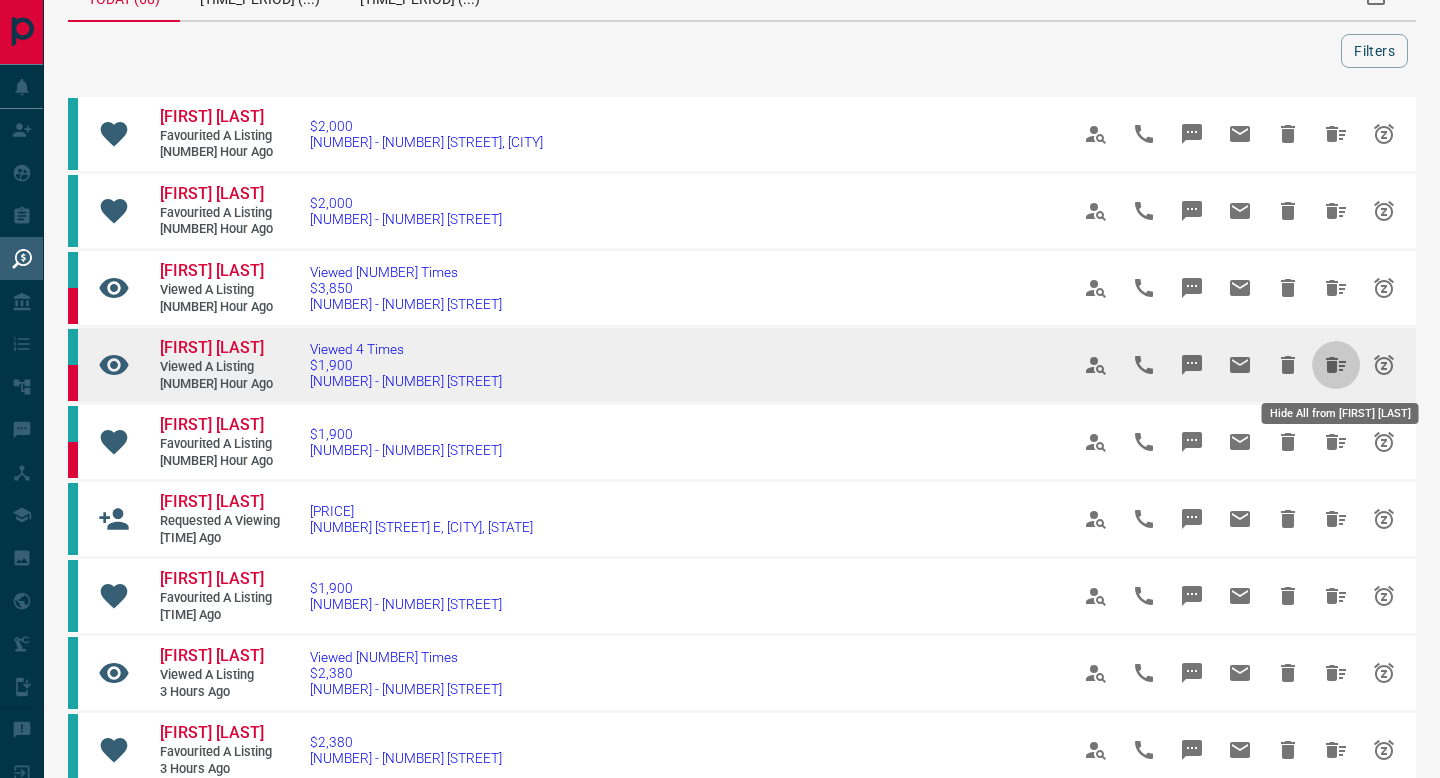 click at bounding box center (1336, 365) 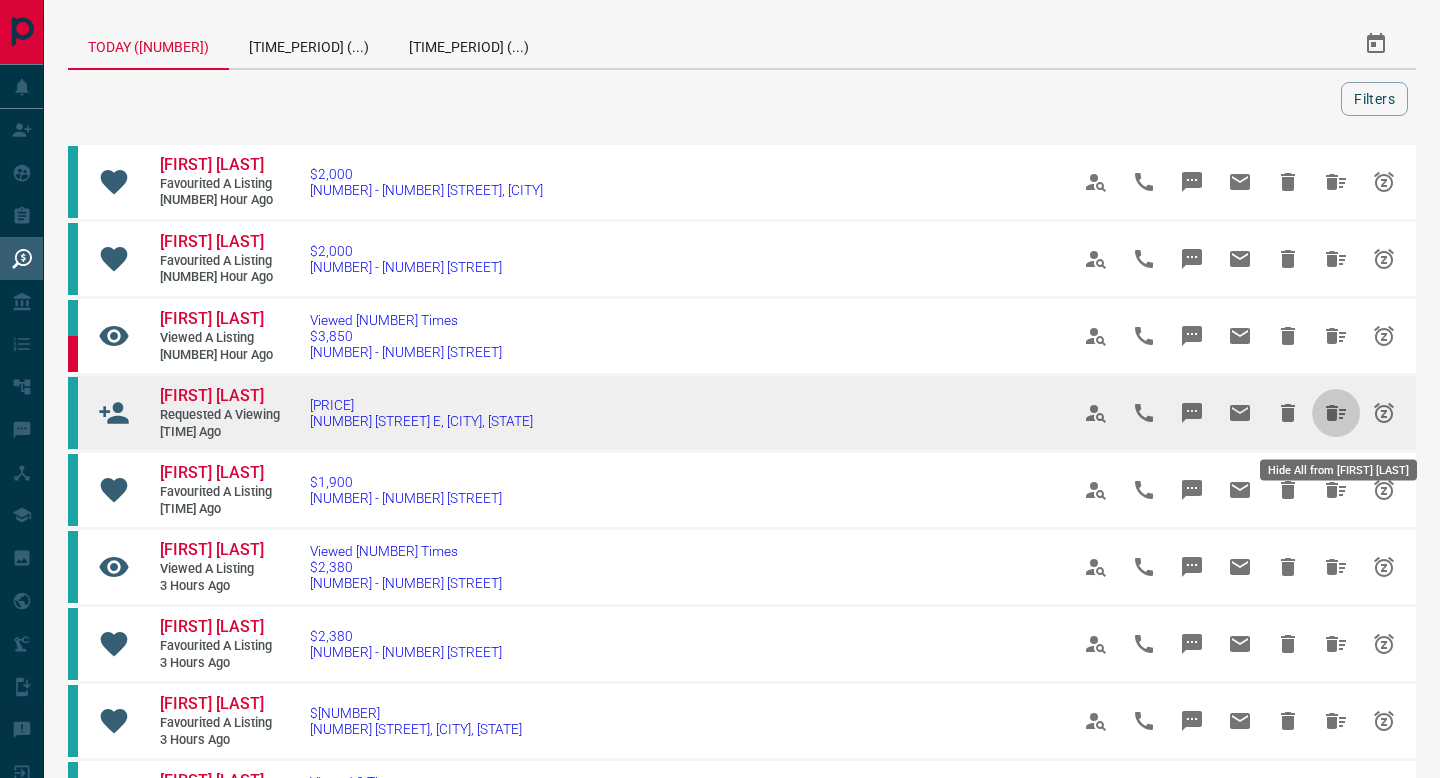 click at bounding box center (1336, 413) 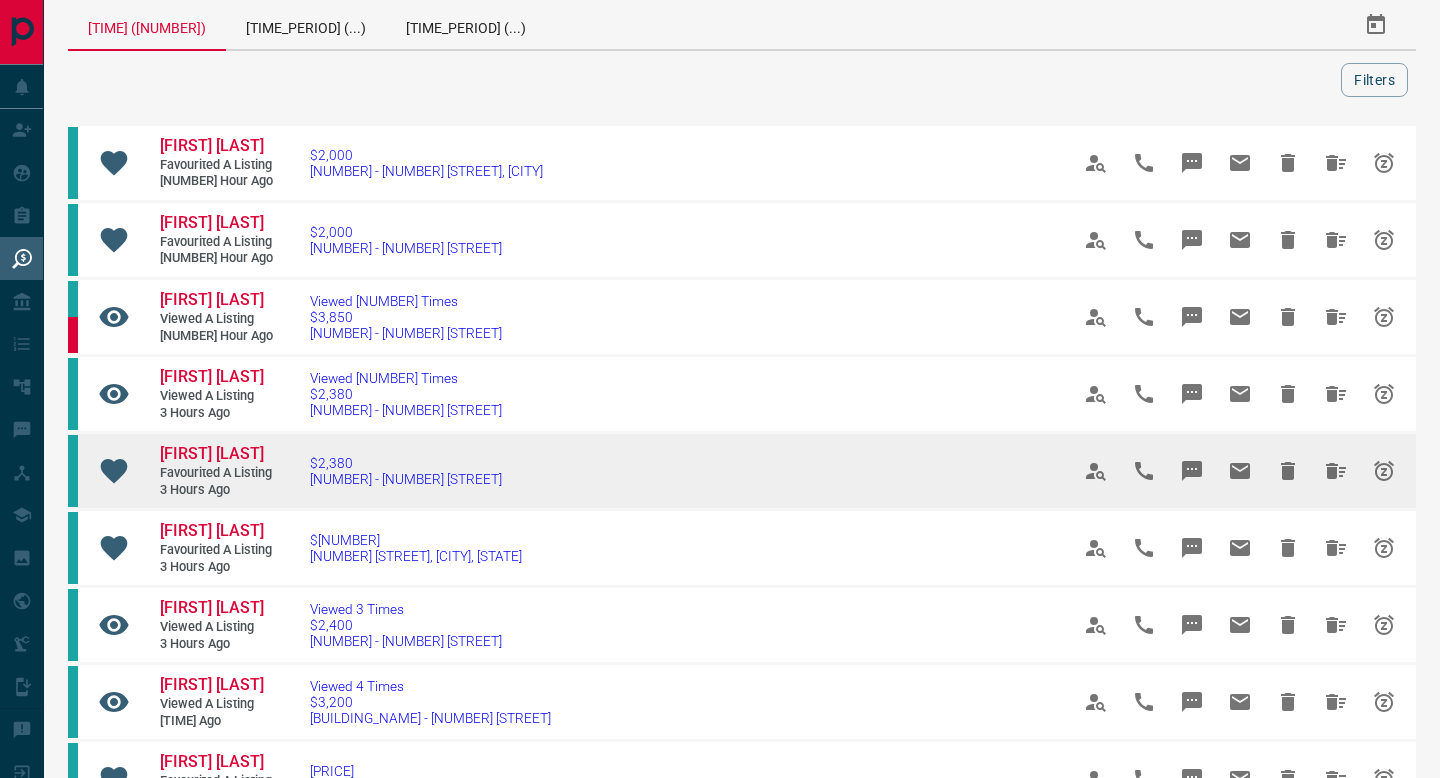 scroll, scrollTop: 23, scrollLeft: 0, axis: vertical 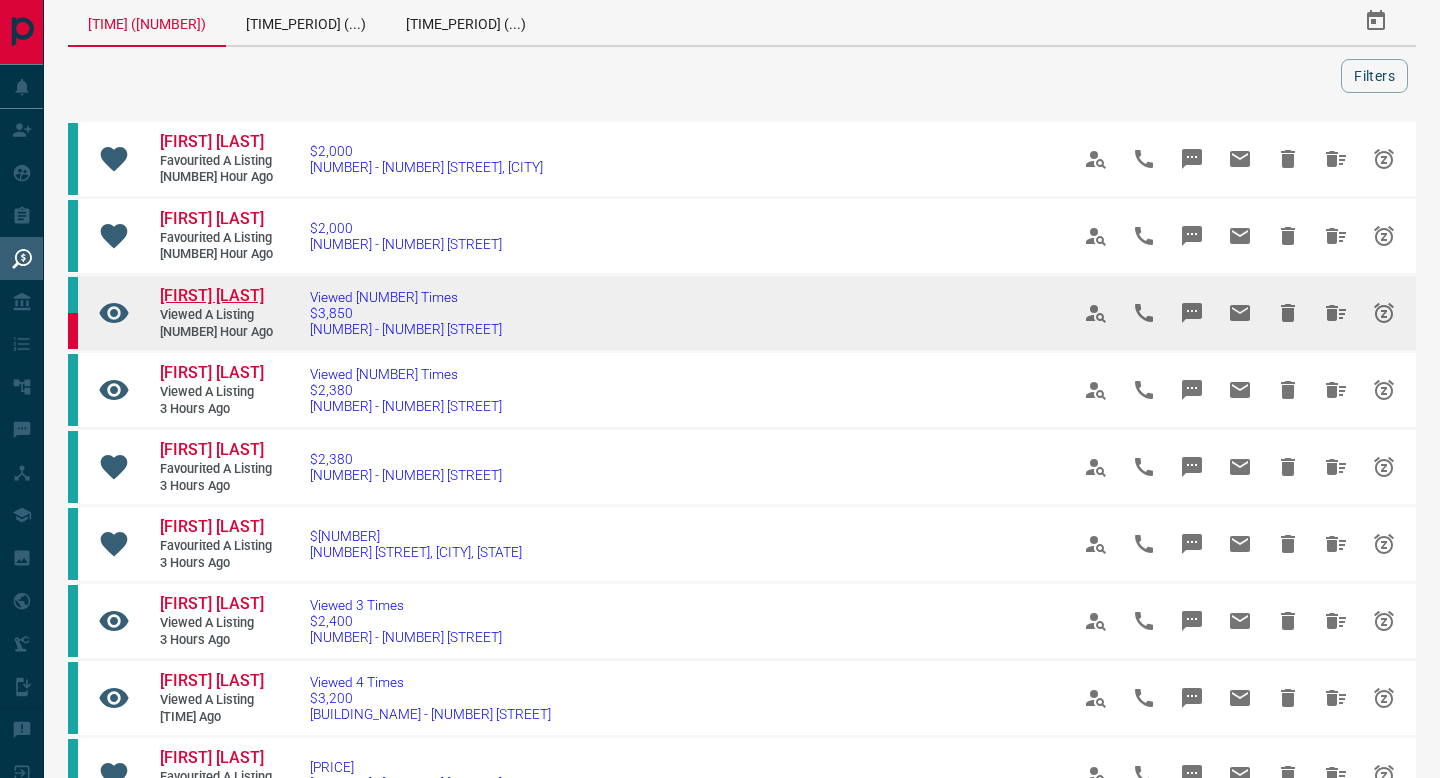 click on "[FIRST] [LAST]" at bounding box center (212, 295) 